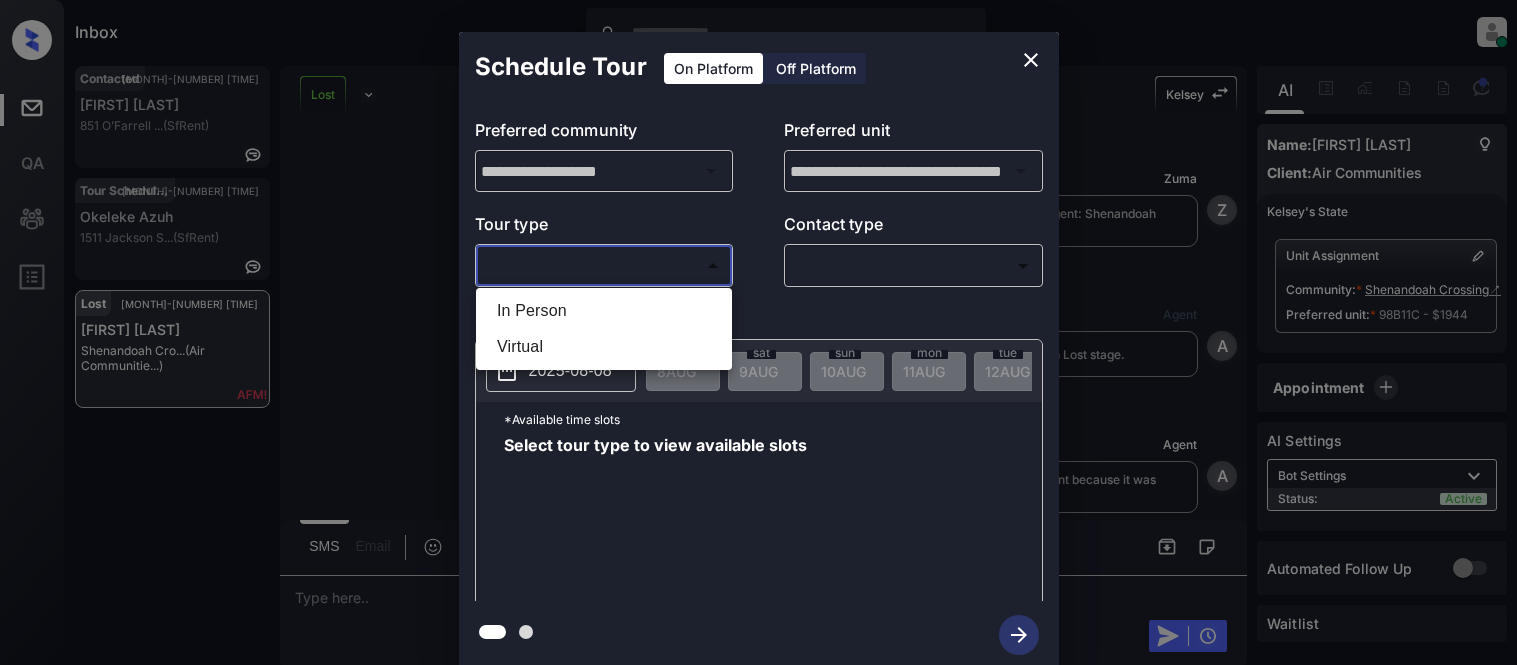 click on "In Person" at bounding box center [604, 311] 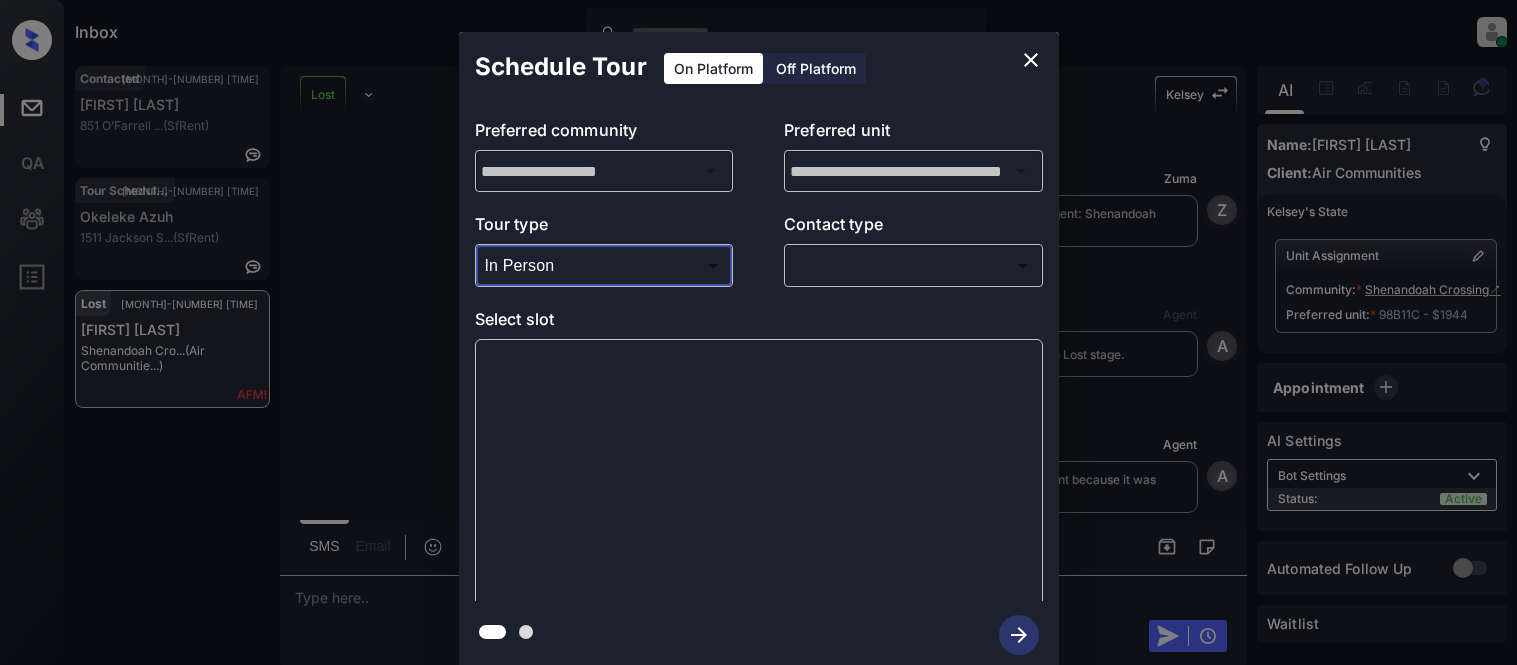 scroll, scrollTop: 0, scrollLeft: 0, axis: both 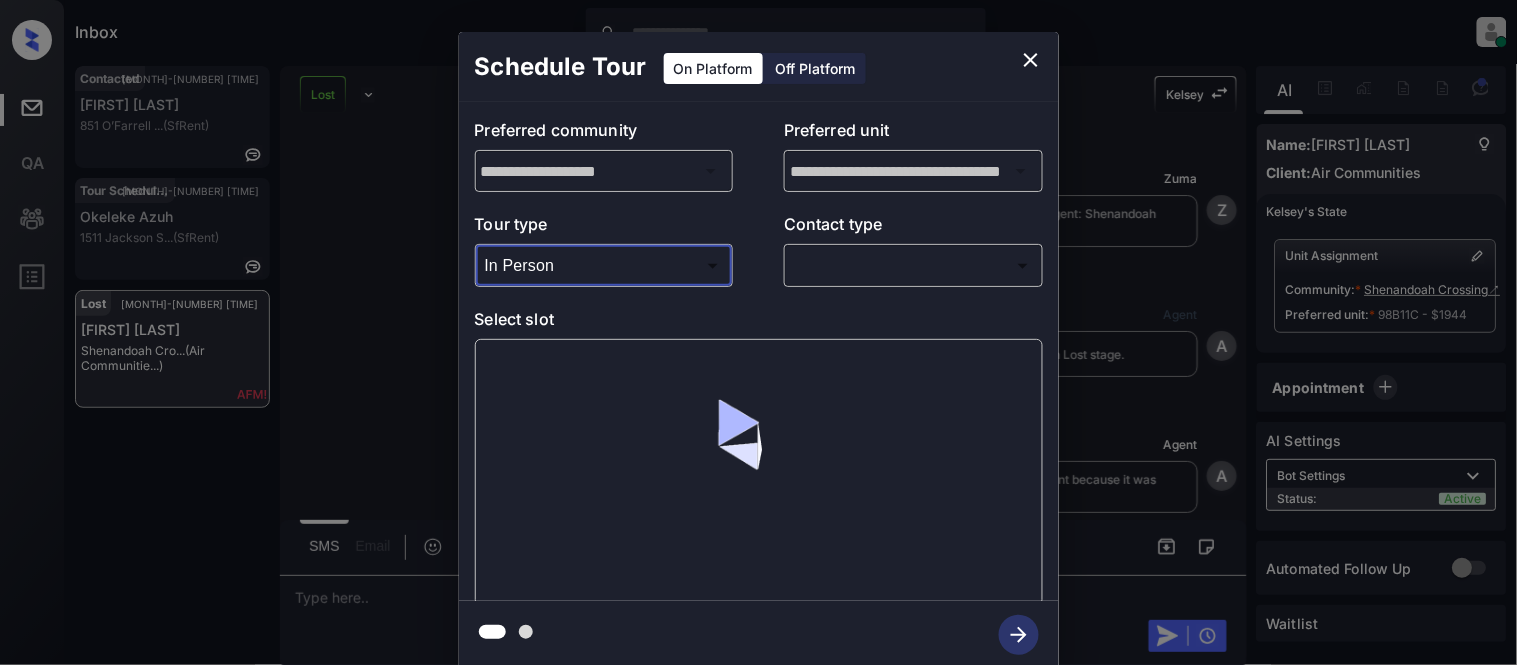 click on "Contact type" at bounding box center (913, 228) 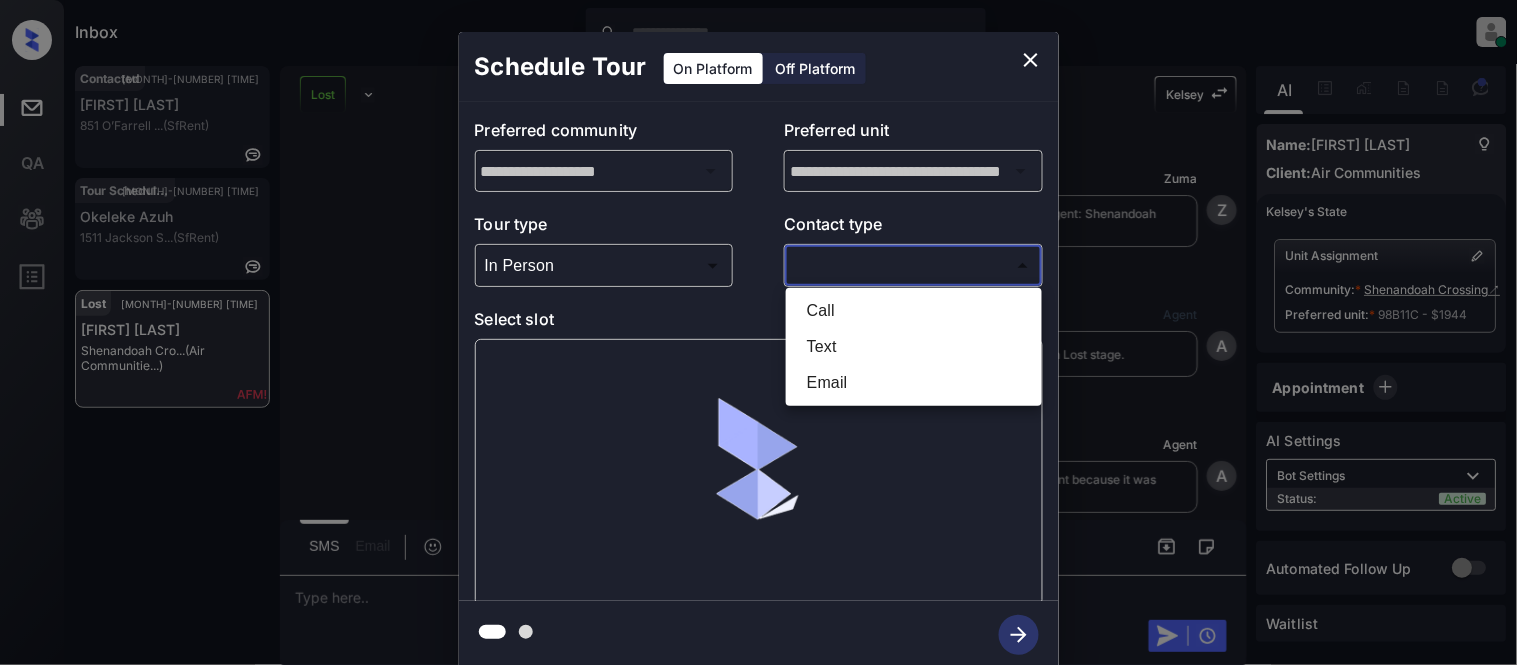 click on "Inbox Kristina Cataag Online Set yourself   offline Set yourself   on break Profile Switch to  light  mode Sign out Contacted Aug-08 05:35 pm   Graham Smith 851 O’Farrell ...  (SfRent) Tour Scheduled Aug-08 05:37 pm   Okeleke Azuh 1511 Jackson S...  (SfRent) Lost Aug-08 05:37 pm   Kiran Varanasi Shenandoah Cro...  (Air Communitie...) Lost Lead Sentiment: Angry Upon sliding the acknowledgement:  Lead will move to lost stage. * ​ SMS and call option will be set to opt out. AFM will be turned off for the lead. Kelsey New Message Zuma Lead transferred to leasing agent: Shenandoah Crossing Aug 02, 2025 05:27 pm Z New Message Agent Lead created via leadPoller in Lost stage. Aug 02, 2025 05:27 pm A New Message Agent Lead assigned to house account because it was created by on-site team Aug 02, 2025 05:27 pm A New Message Kelsey Due to the activation of disableLeadTransfer feature flag, Kelsey will no longer transfer ownership of this CRM guest card Aug 02, 2025 05:27 pm K New Message IVR Notes Note:  Sync'd w  I" at bounding box center [758, 332] 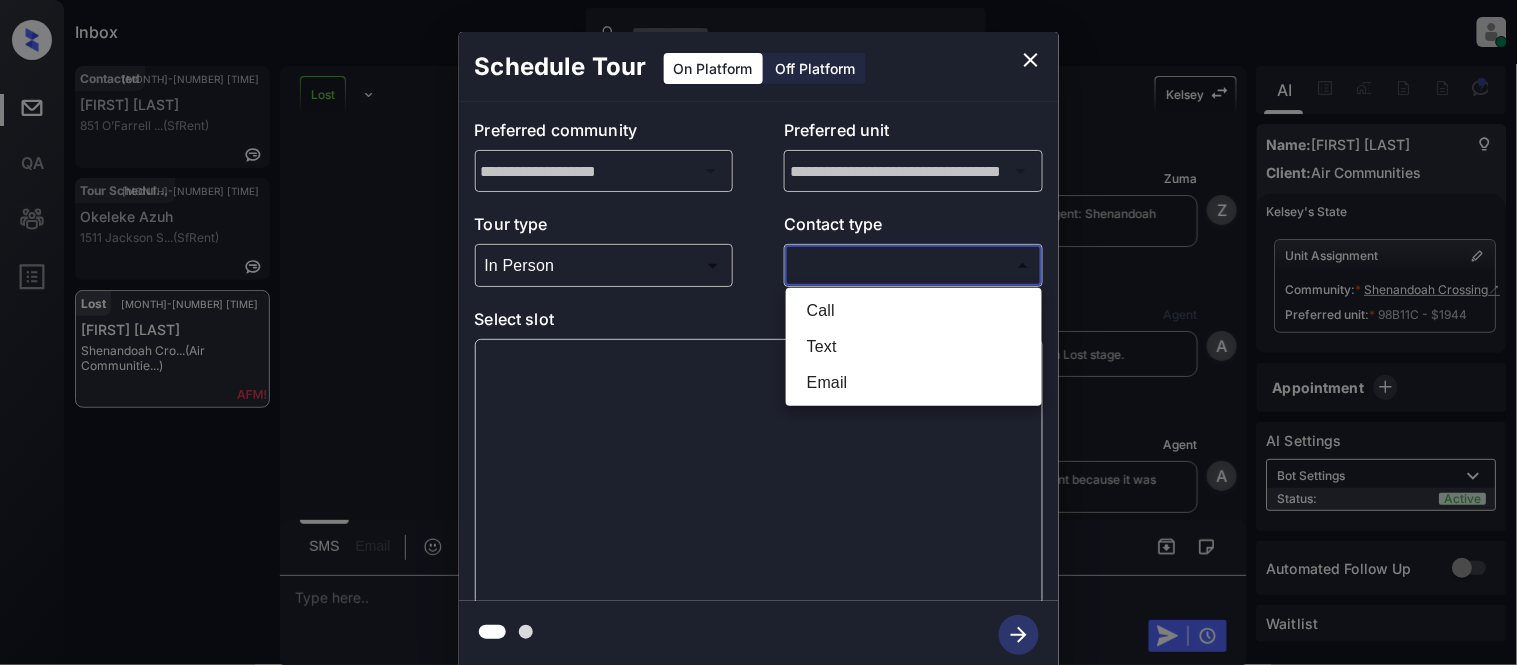 scroll, scrollTop: 3467, scrollLeft: 0, axis: vertical 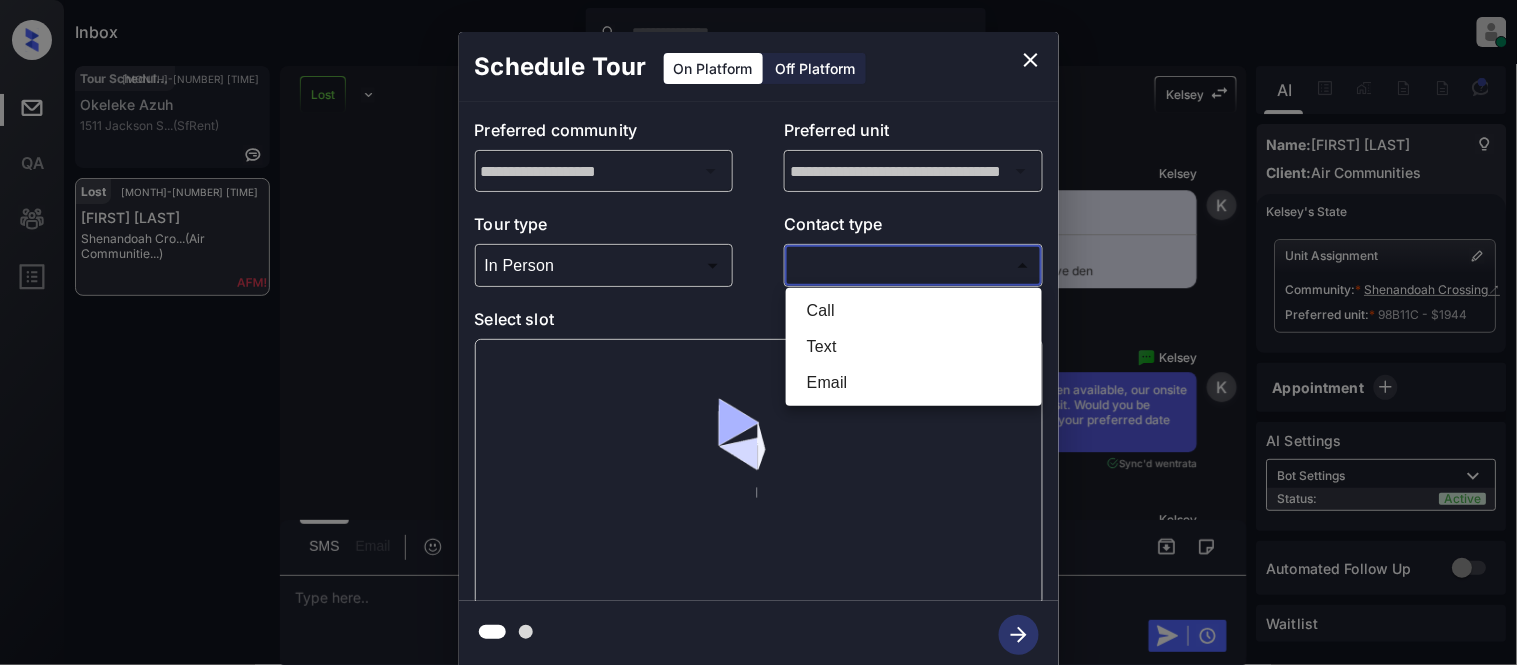 click on "Text" at bounding box center (914, 347) 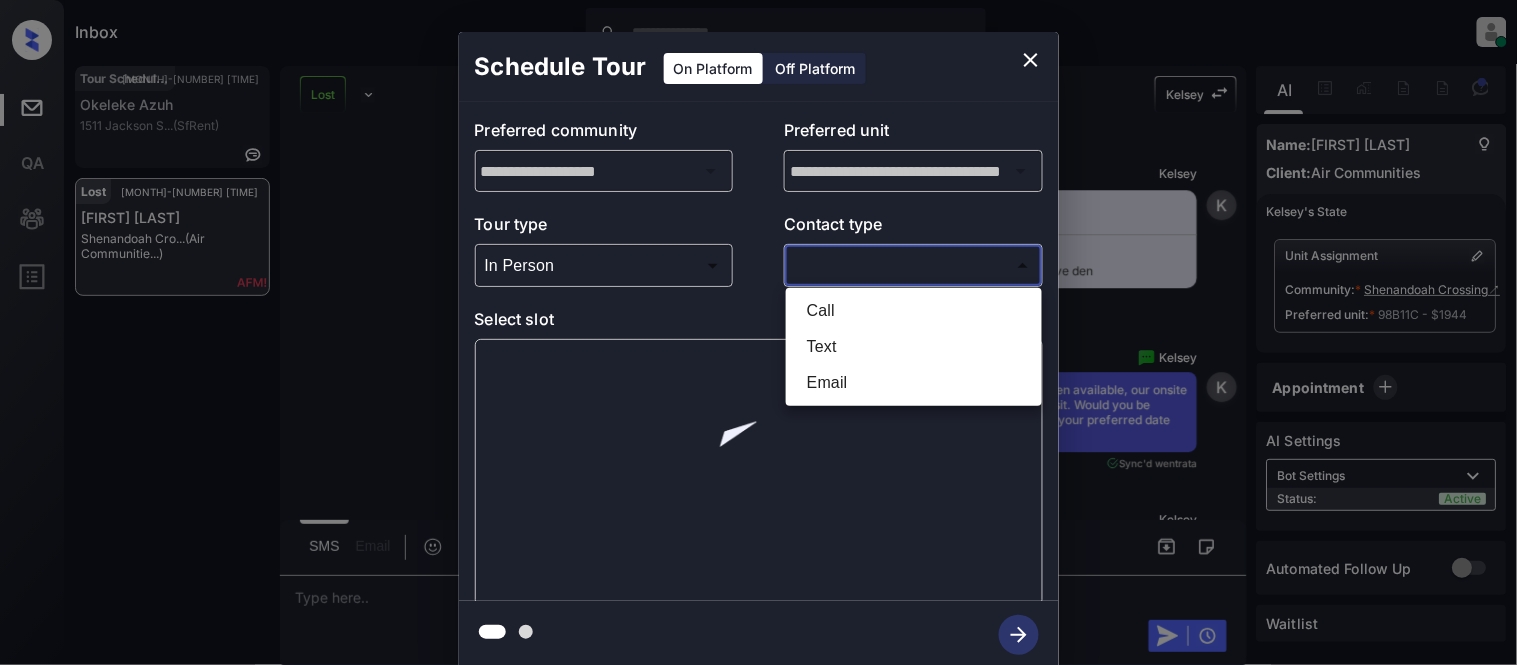 type on "****" 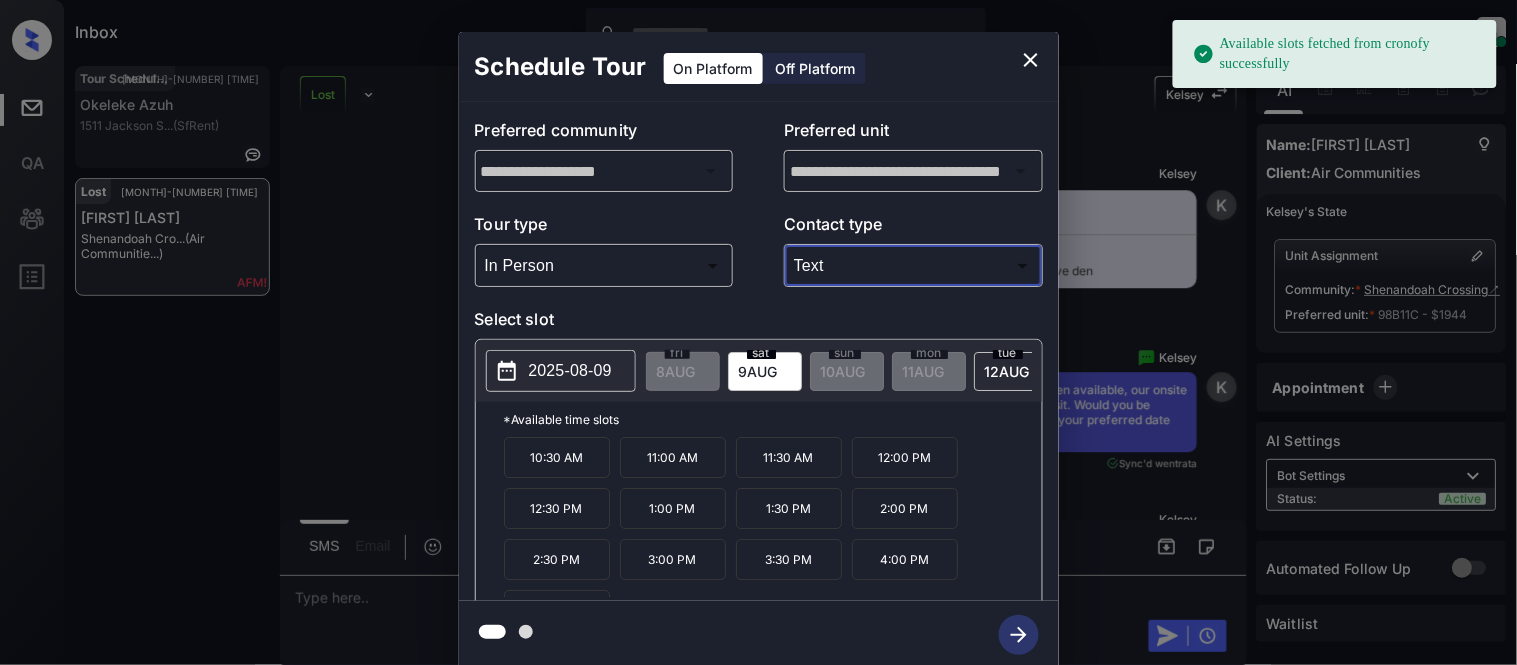 click on "2025-08-09" at bounding box center (570, 371) 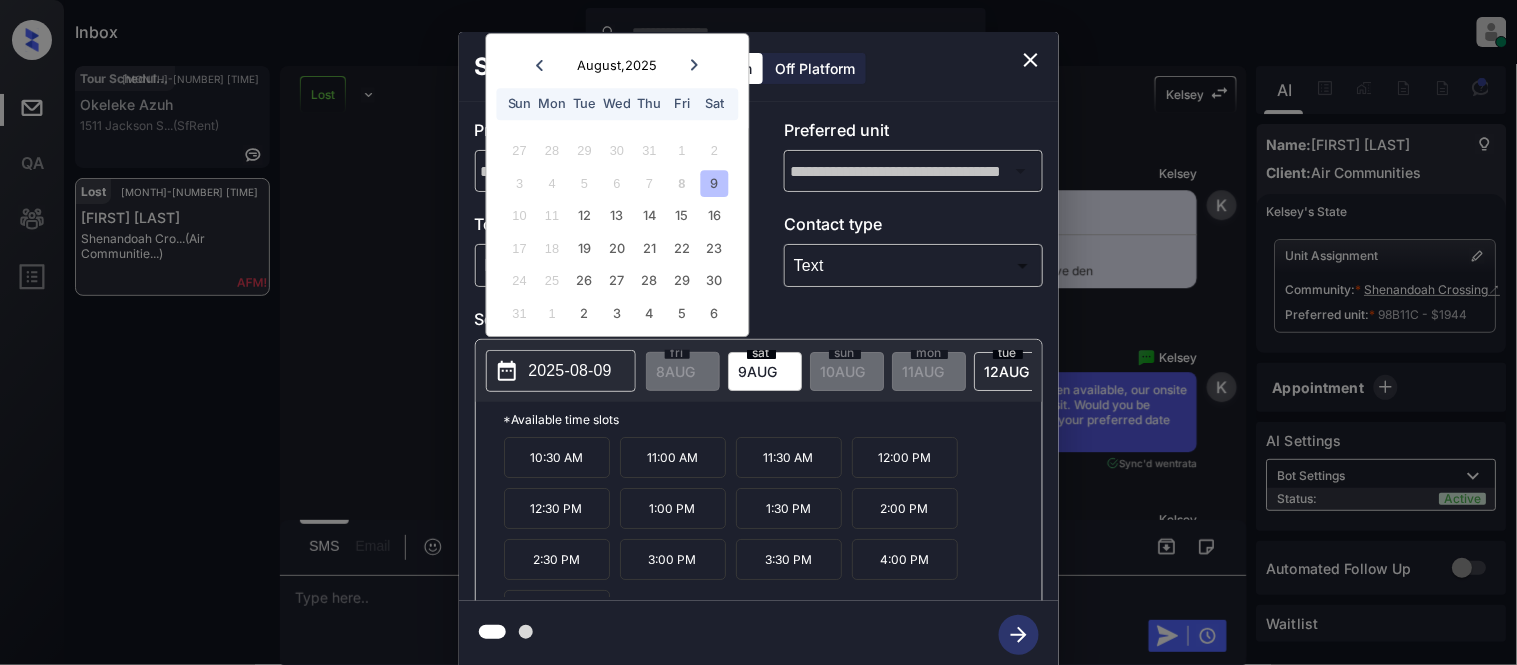 click on "**********" at bounding box center (758, 350) 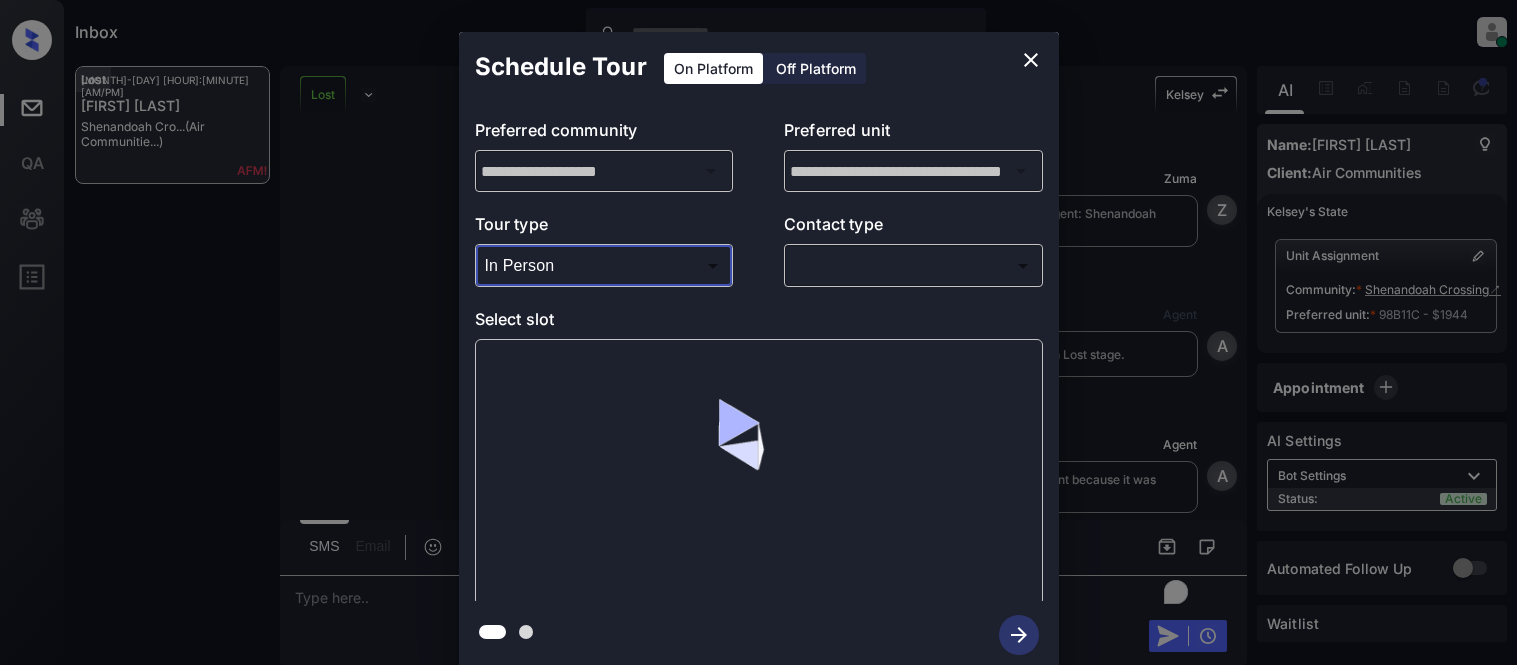 click at bounding box center (758, 332) 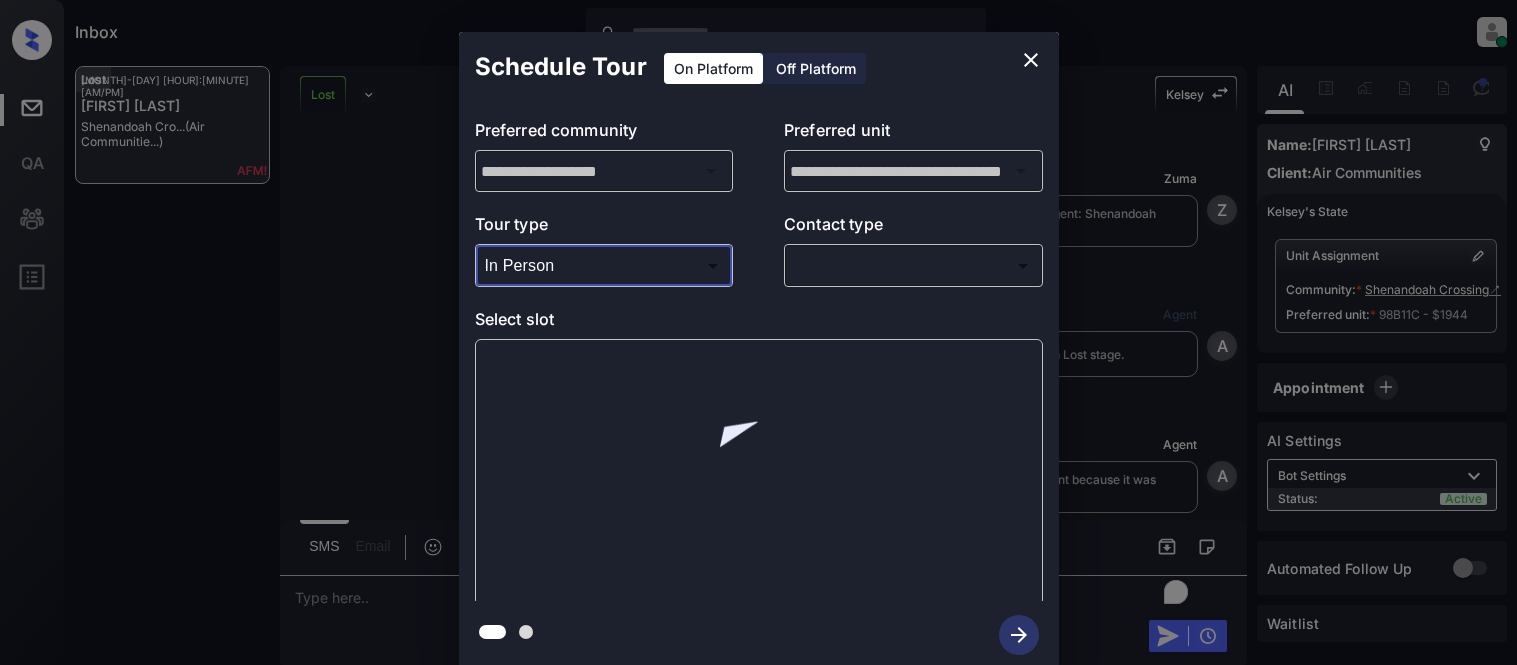 scroll, scrollTop: 0, scrollLeft: 0, axis: both 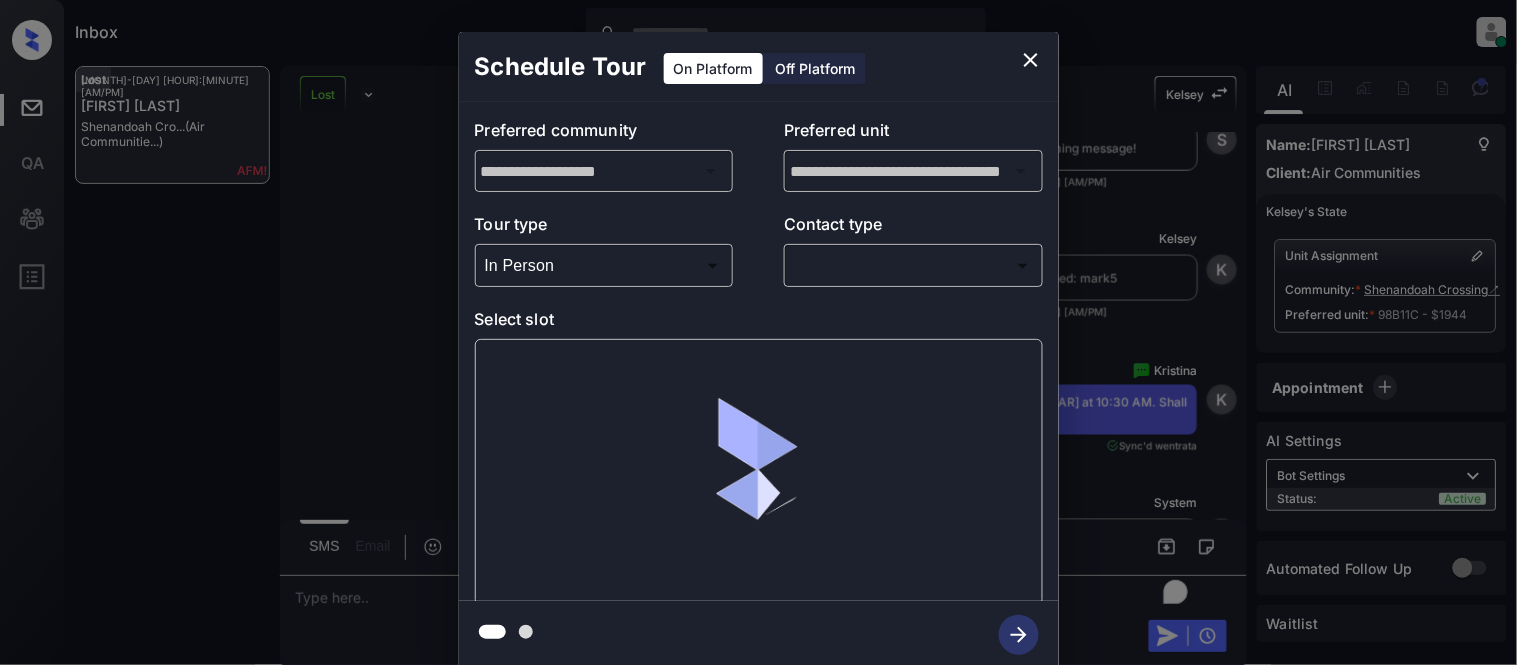 click on "Inbox Kristina Cataag Online Set yourself   offline Set yourself   on break Profile Switch to  light  mode Sign out Lost Aug-08 05:37 pm   Kiran Varanasi Shenandoah Cro...  (Air Communitie...) Lost Lead Sentiment: Angry Upon sliding the acknowledgement:  Lead will move to lost stage. * ​ SMS and call option will be set to opt out. AFM will be turned off for the lead. Kelsey New Message Zuma Lead transferred to leasing agent: Shenandoah Crossing Aug 02, 2025 05:27 pm Z New Message Agent Lead created via leadPoller in Lost stage. Aug 02, 2025 05:27 pm A New Message Agent Lead assigned to house account because it was created by on-site team Aug 02, 2025 05:27 pm A New Message Kelsey Due to the activation of disableLeadTransfer feature flag, Kelsey will no longer transfer ownership of this CRM guest card Aug 02, 2025 05:27 pm K New Message IVR Notes Note: Lead routed to Kelsey because they dialed for Leasing via Zuma IVR Aug 07, 2025 09:32 am  Sync'd w  entrata I New Message Agent Aug 07, 2025 09:32 am A Kelsey" at bounding box center [758, 332] 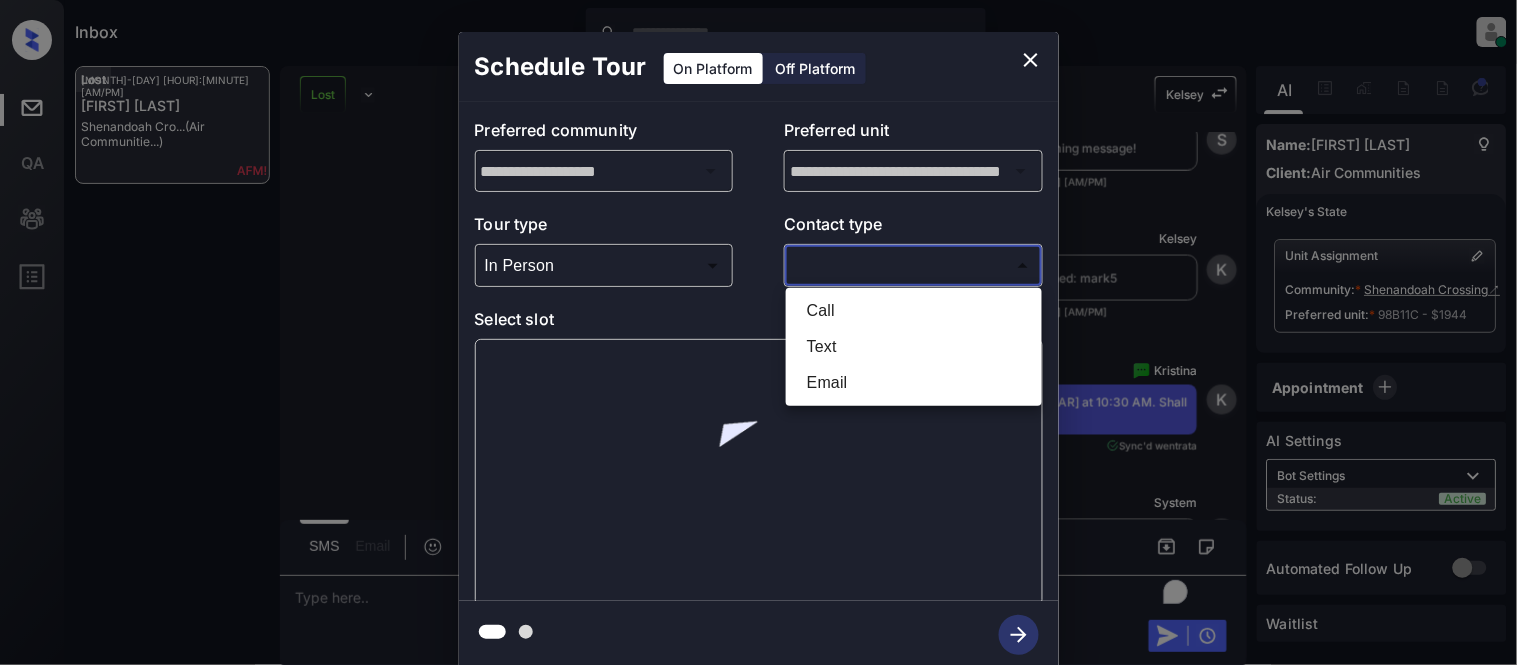 click on "Text" at bounding box center (914, 347) 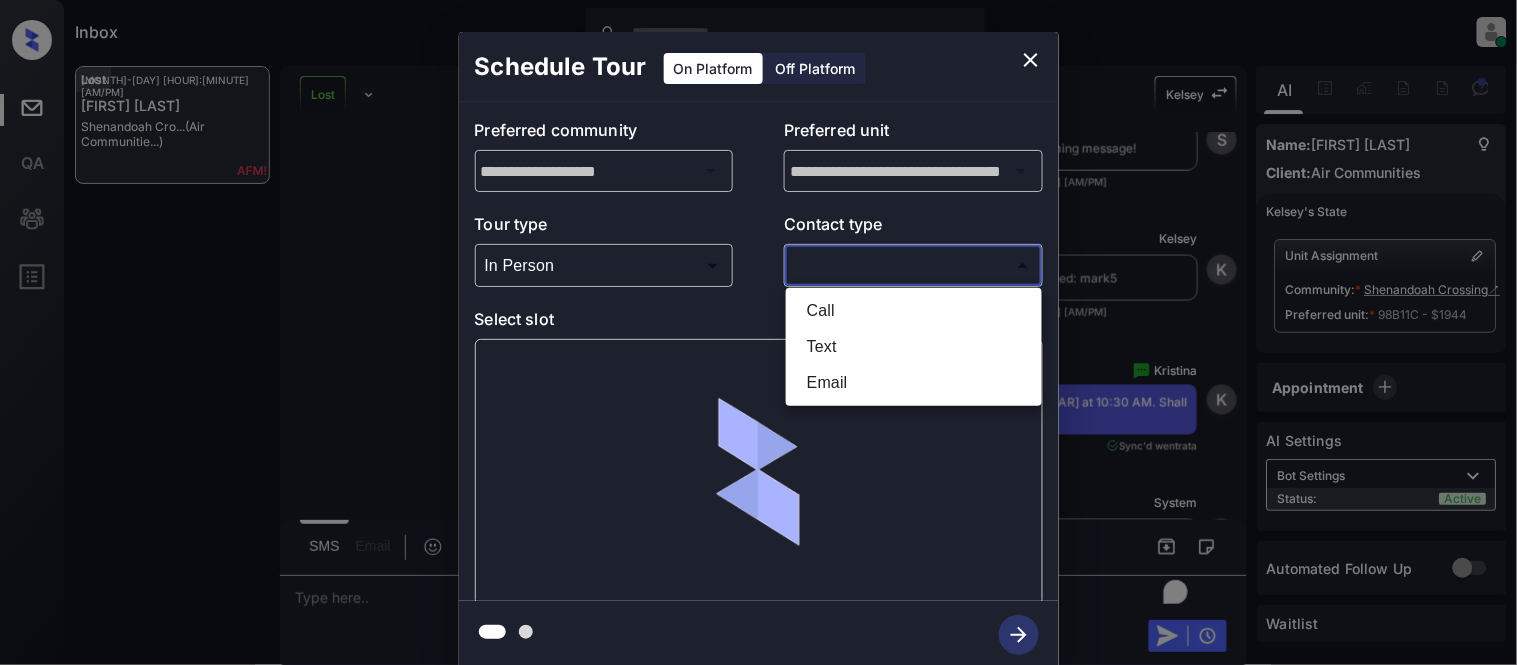 type on "****" 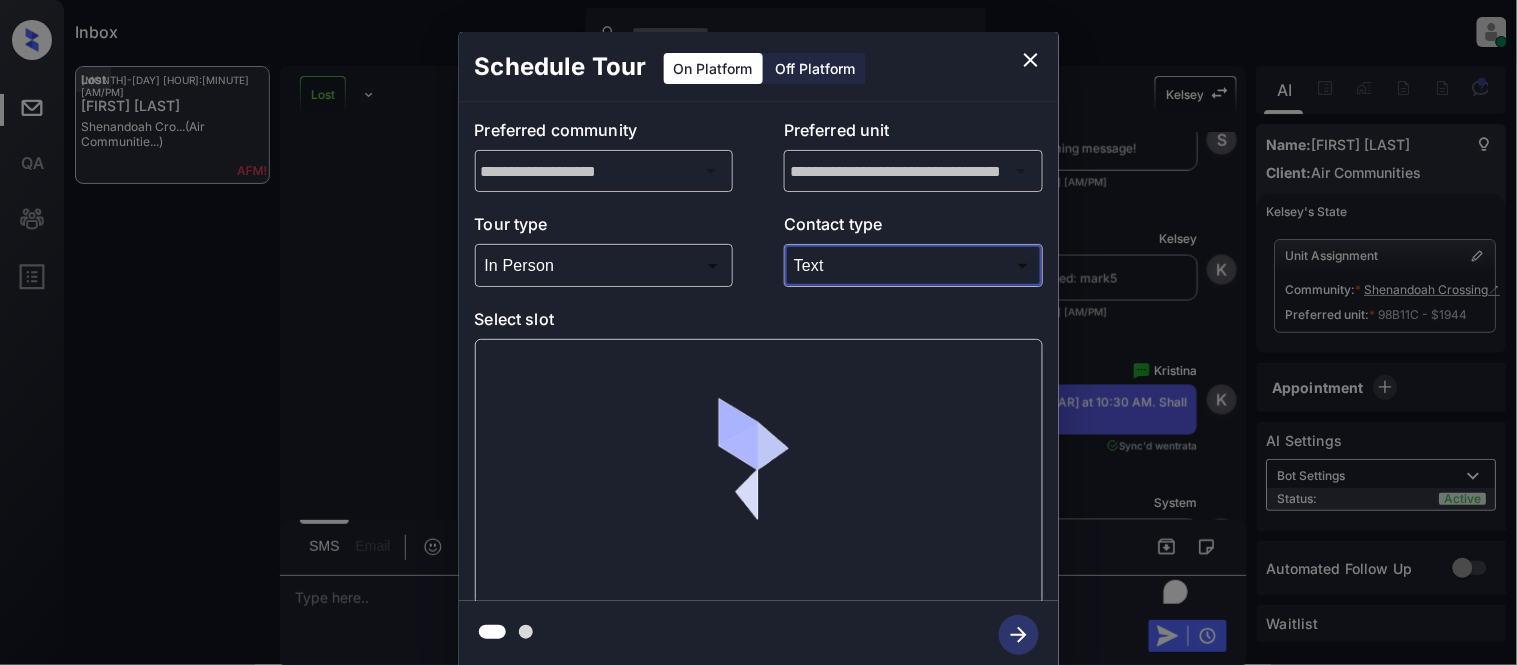 click at bounding box center (758, 472) 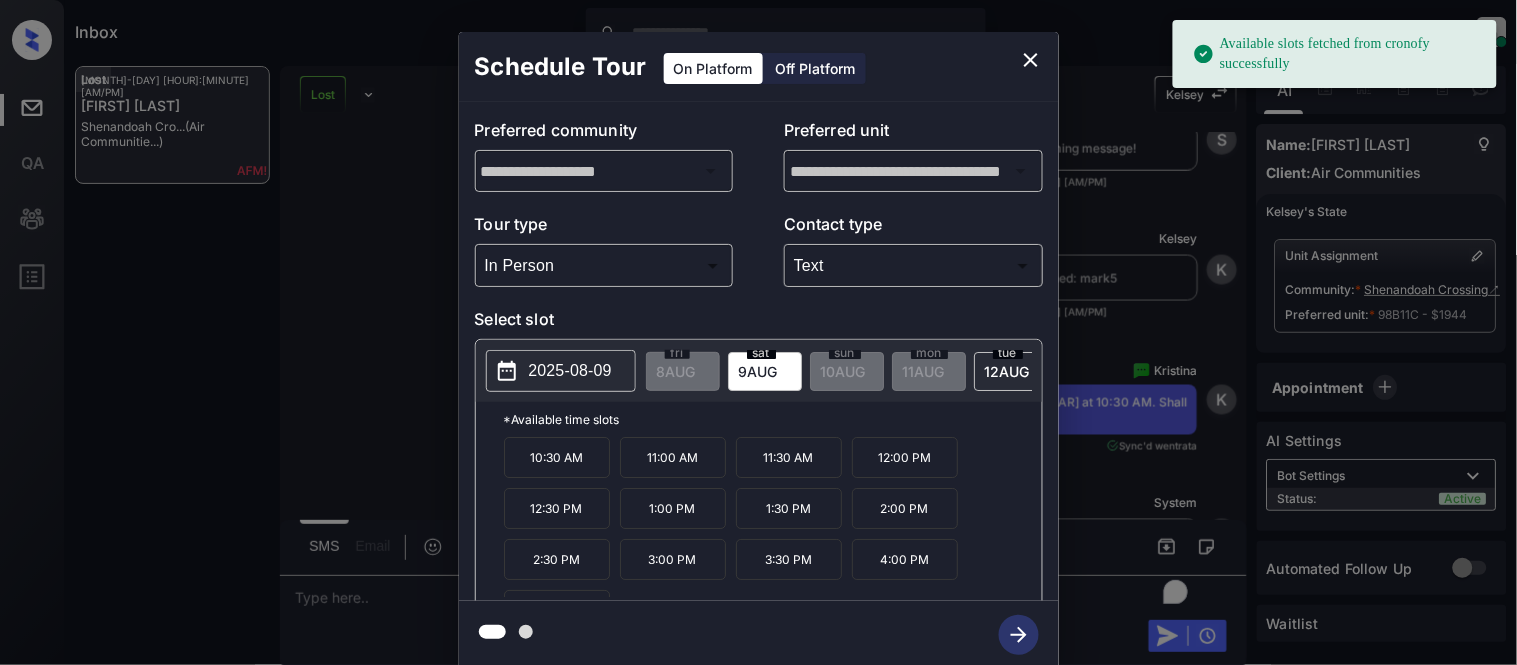 click on "10:30 AM" at bounding box center (557, 457) 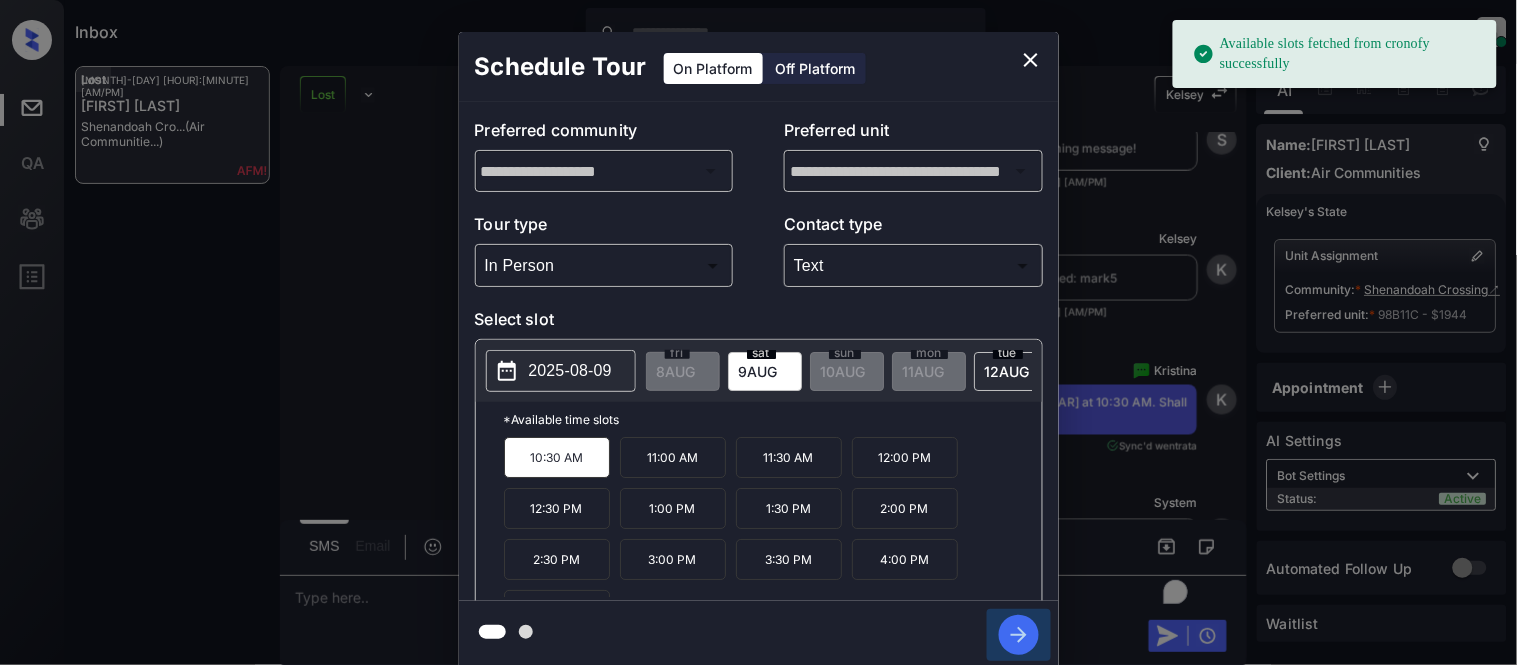 click at bounding box center [1019, 635] 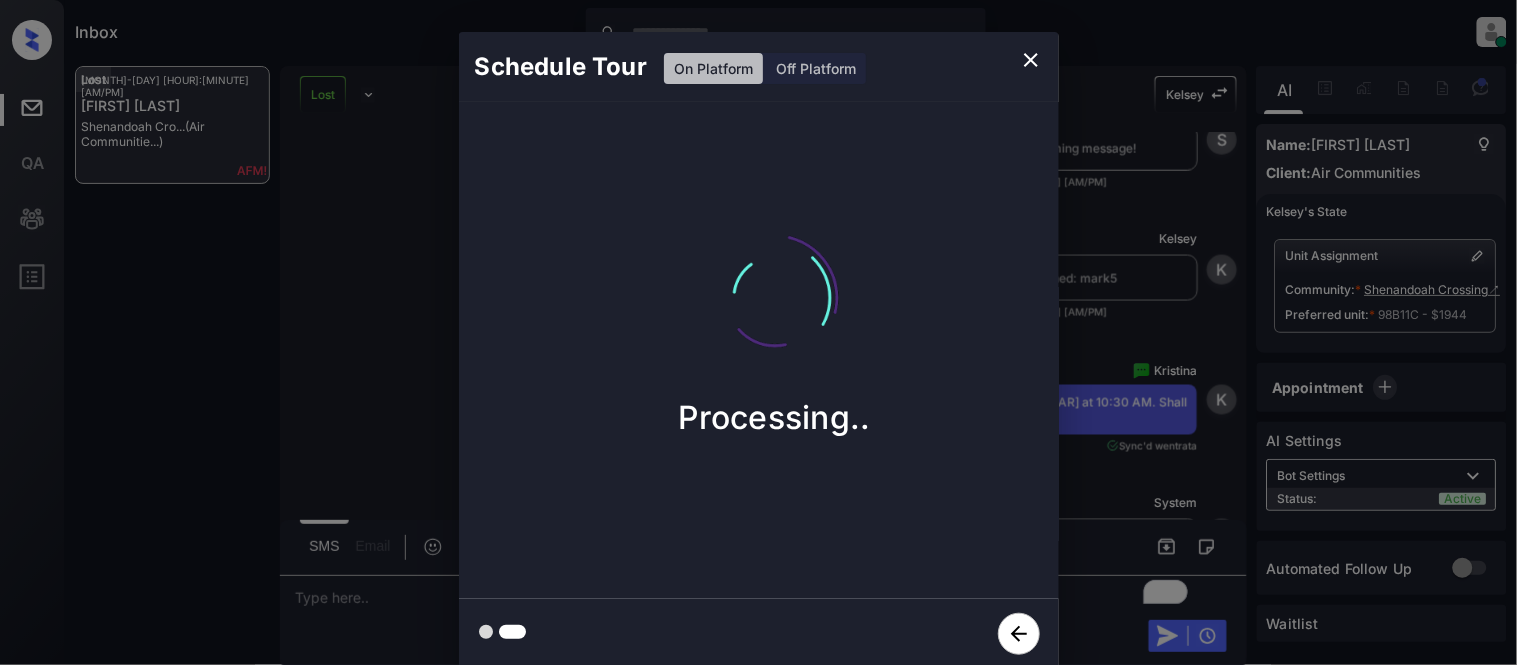 click on "Schedule Tour On Platform Off Platform Processing.." at bounding box center [758, 350] 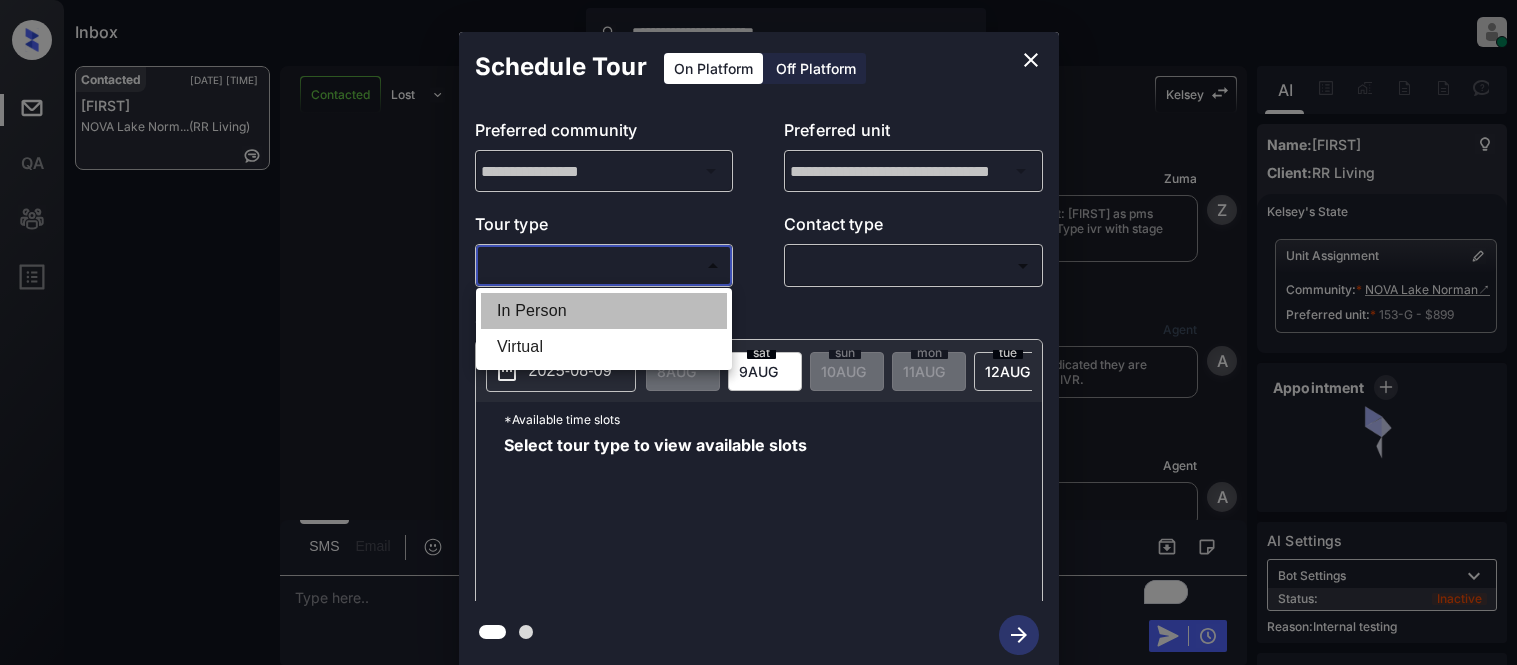 click on "In Person" at bounding box center (604, 311) 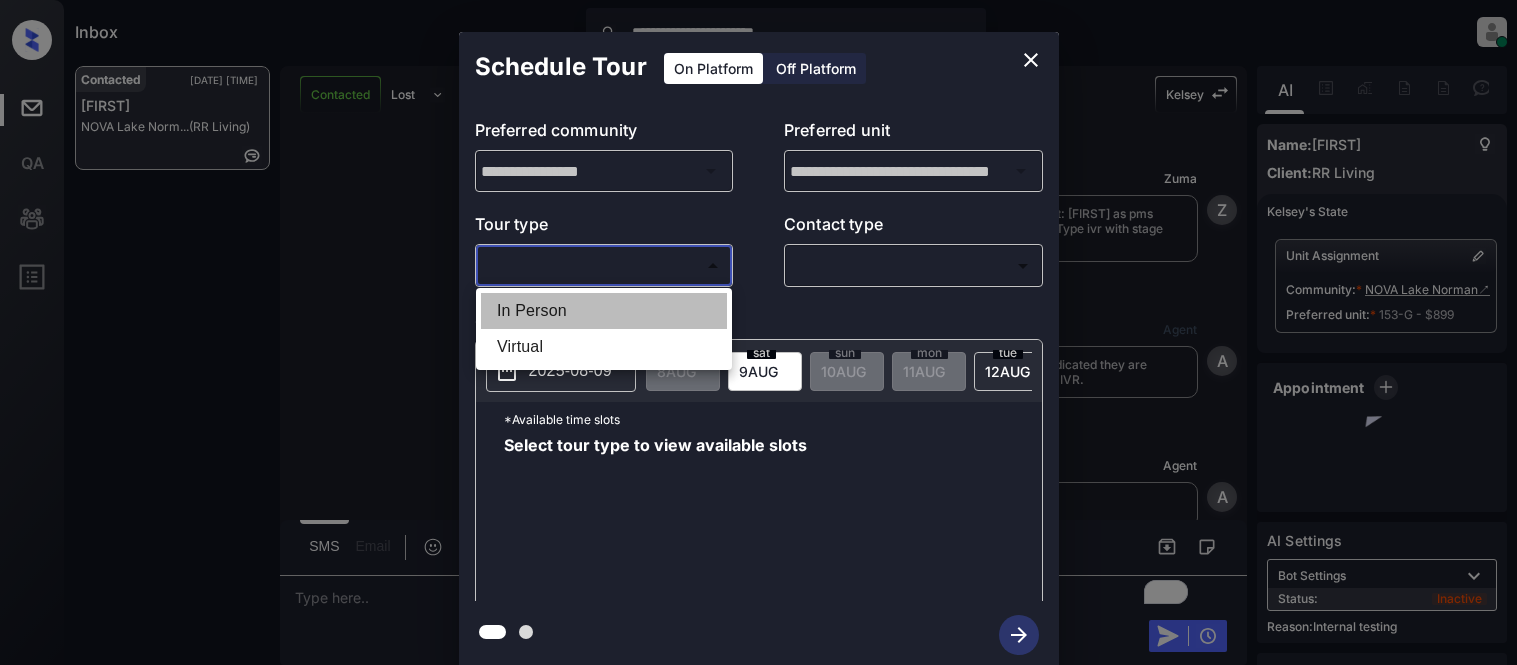 click at bounding box center (758, 332) 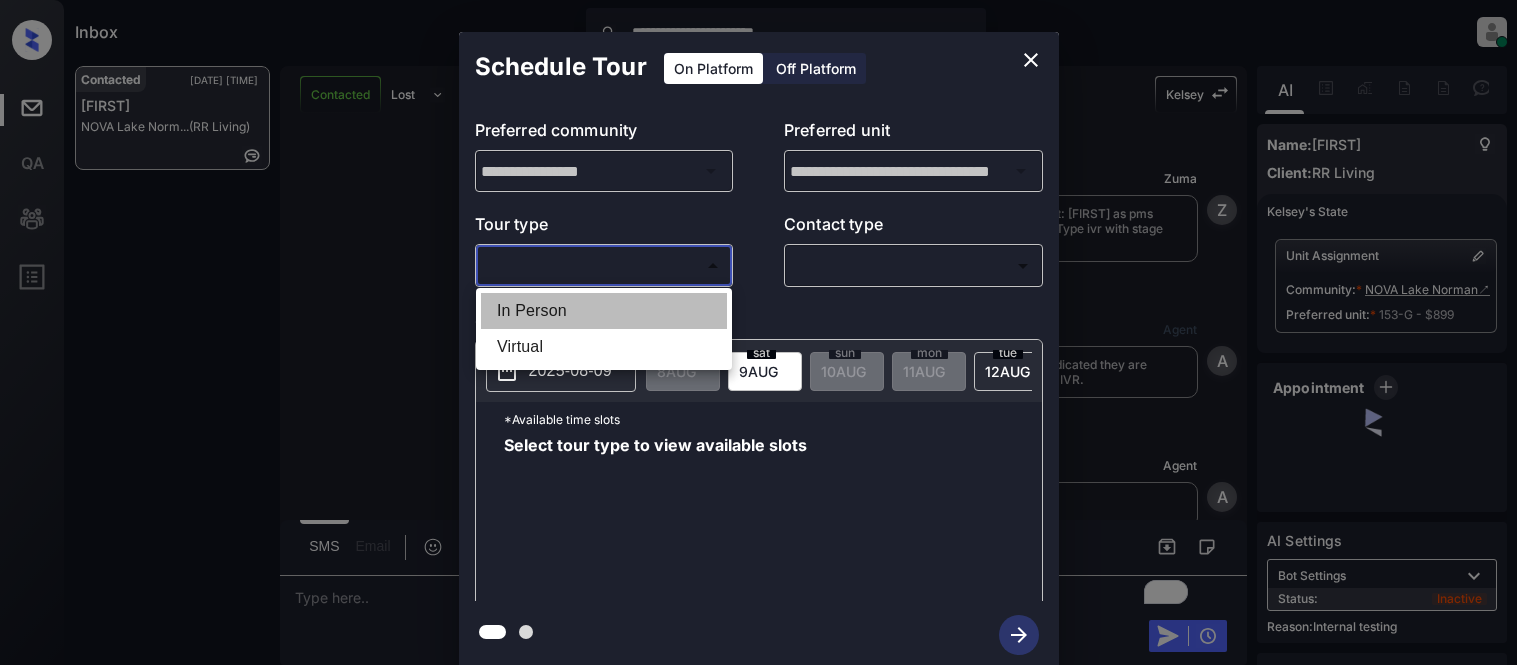 type on "********" 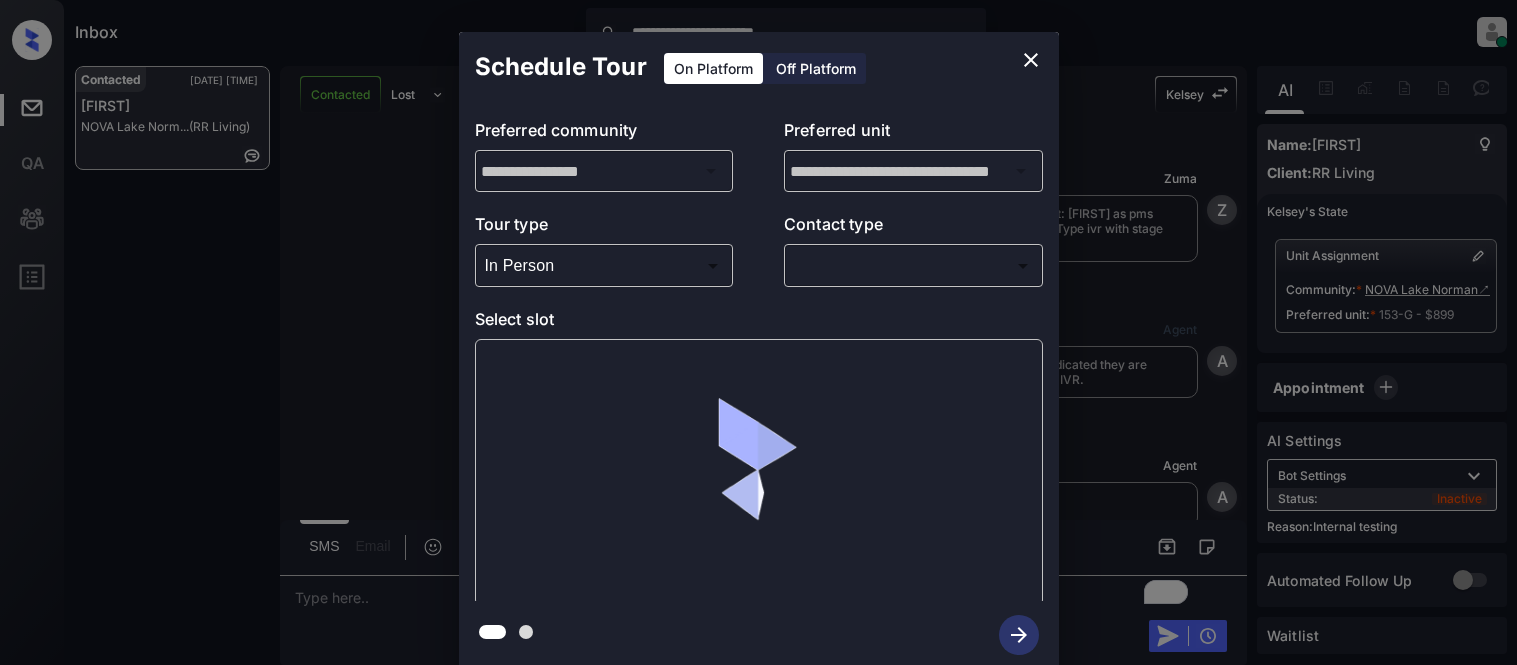click on "**********" at bounding box center (758, 332) 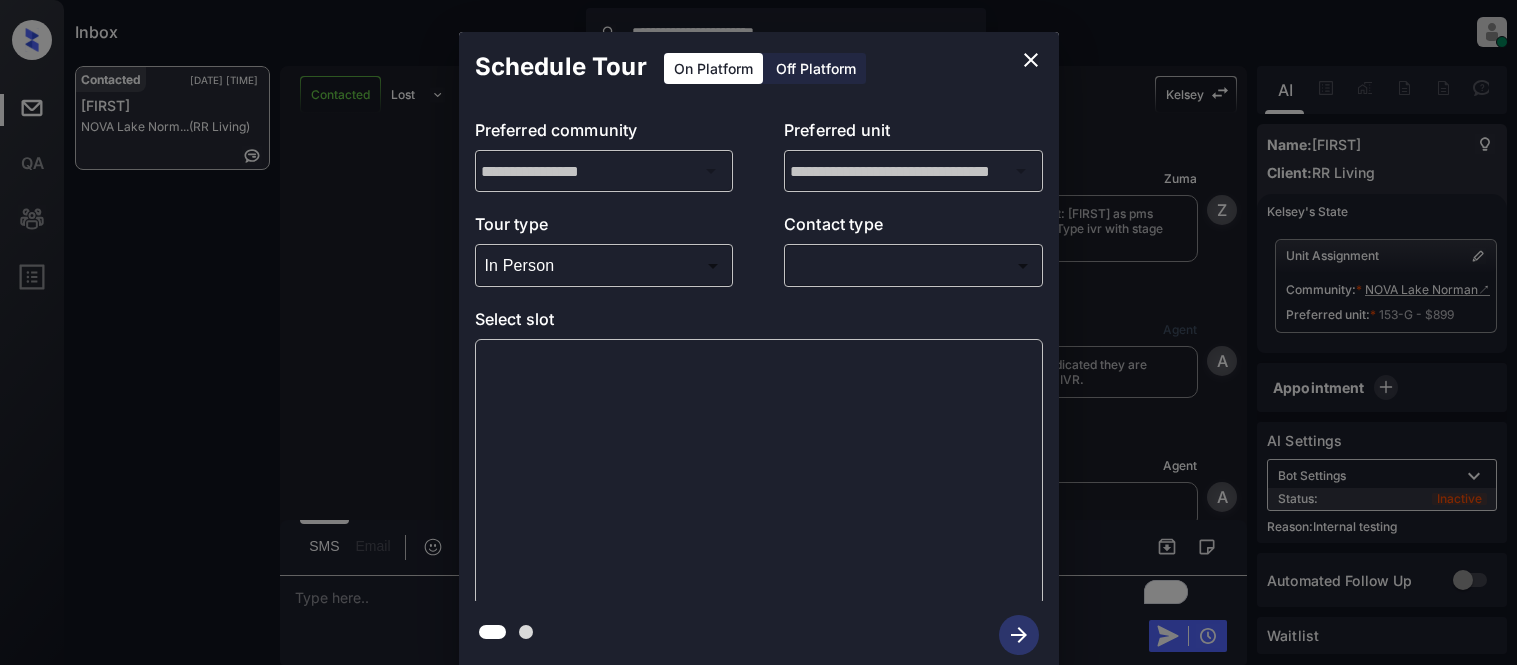 scroll, scrollTop: 0, scrollLeft: 0, axis: both 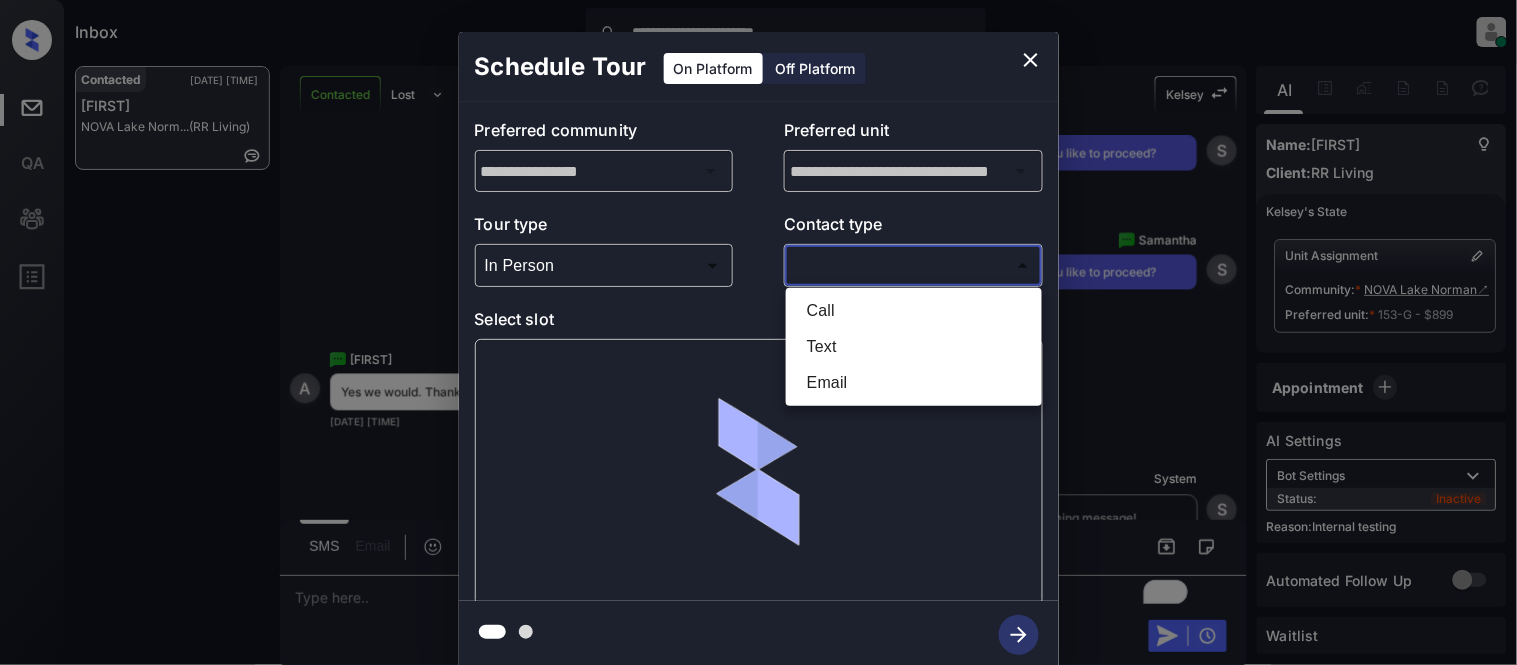 click on "Text" at bounding box center [914, 347] 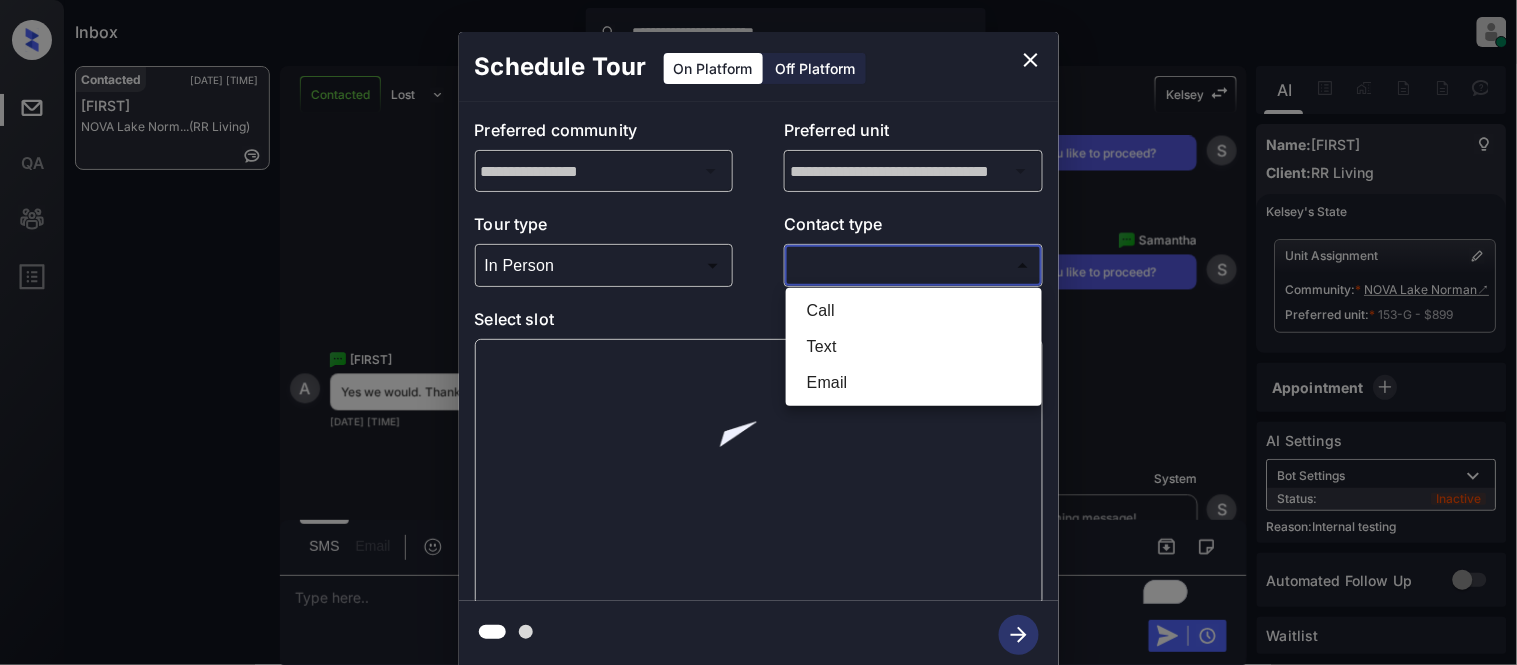 type on "****" 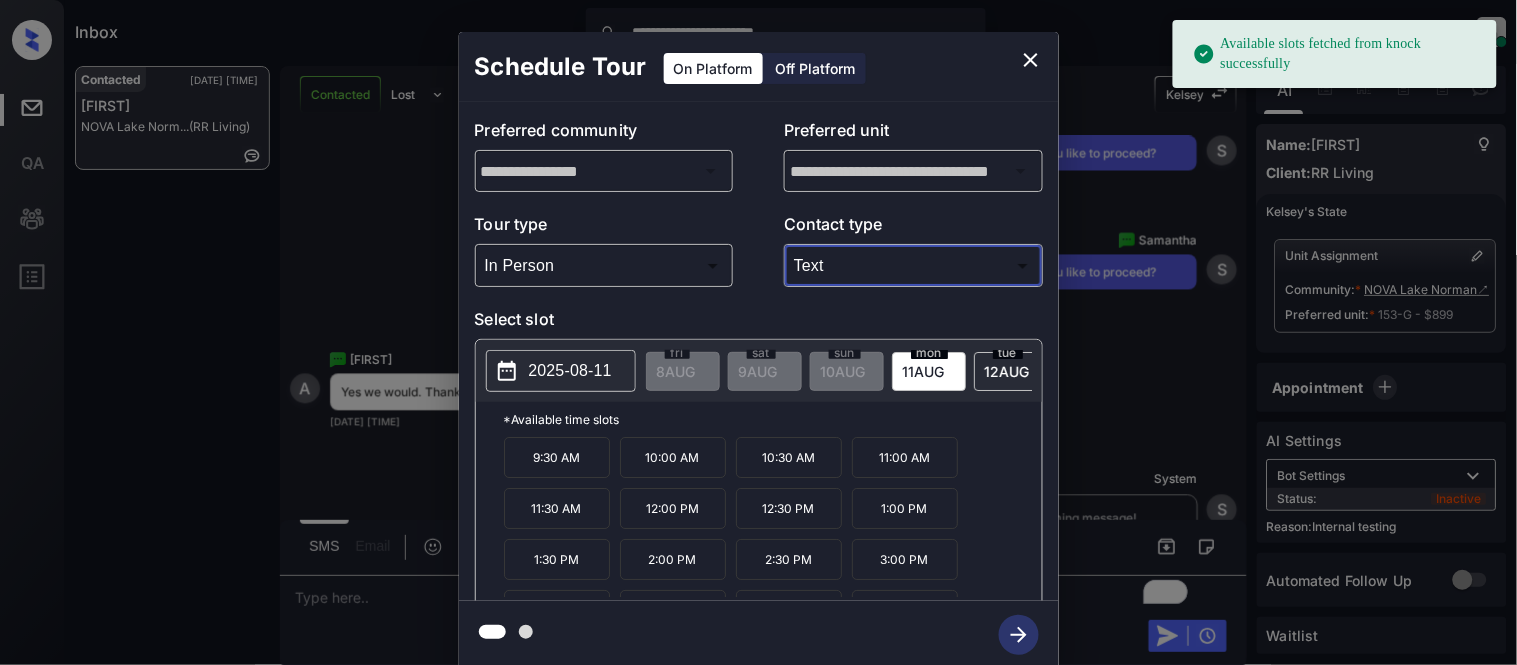 click on "9:30 AM" at bounding box center (557, 457) 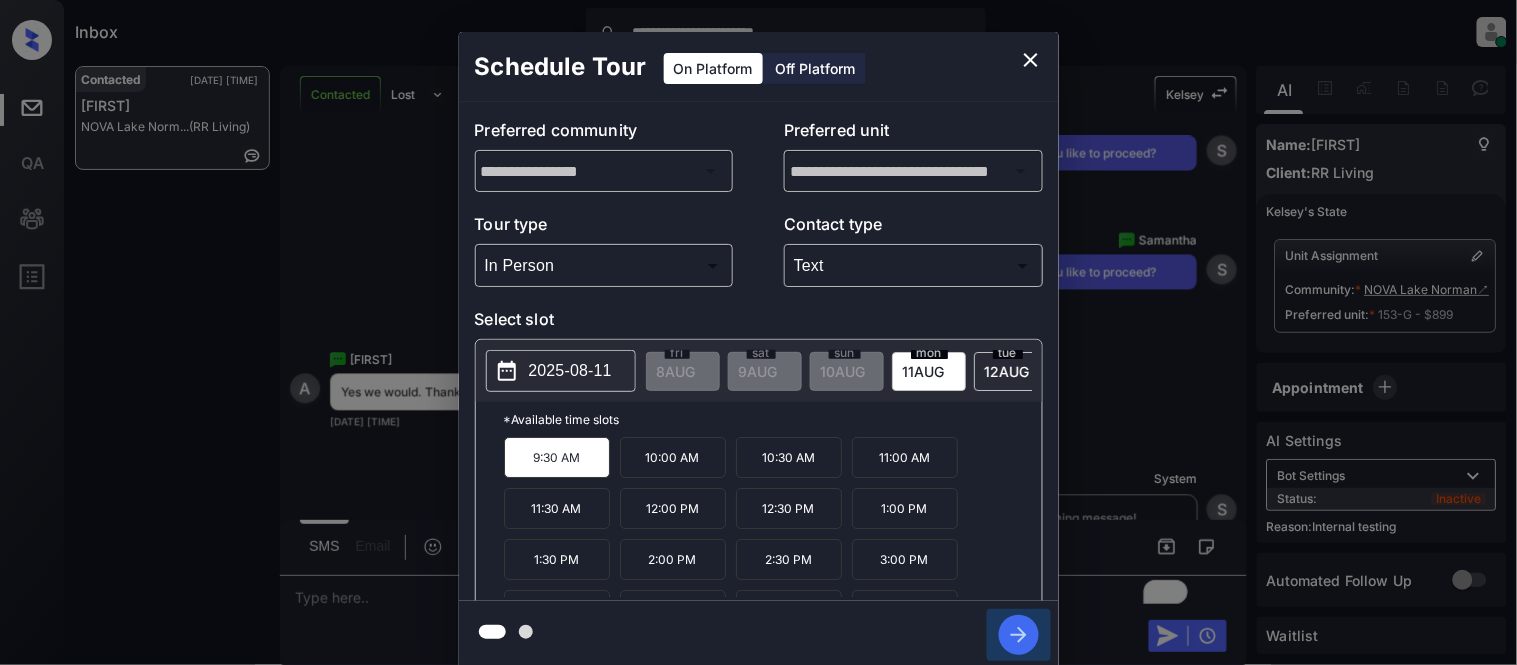 click 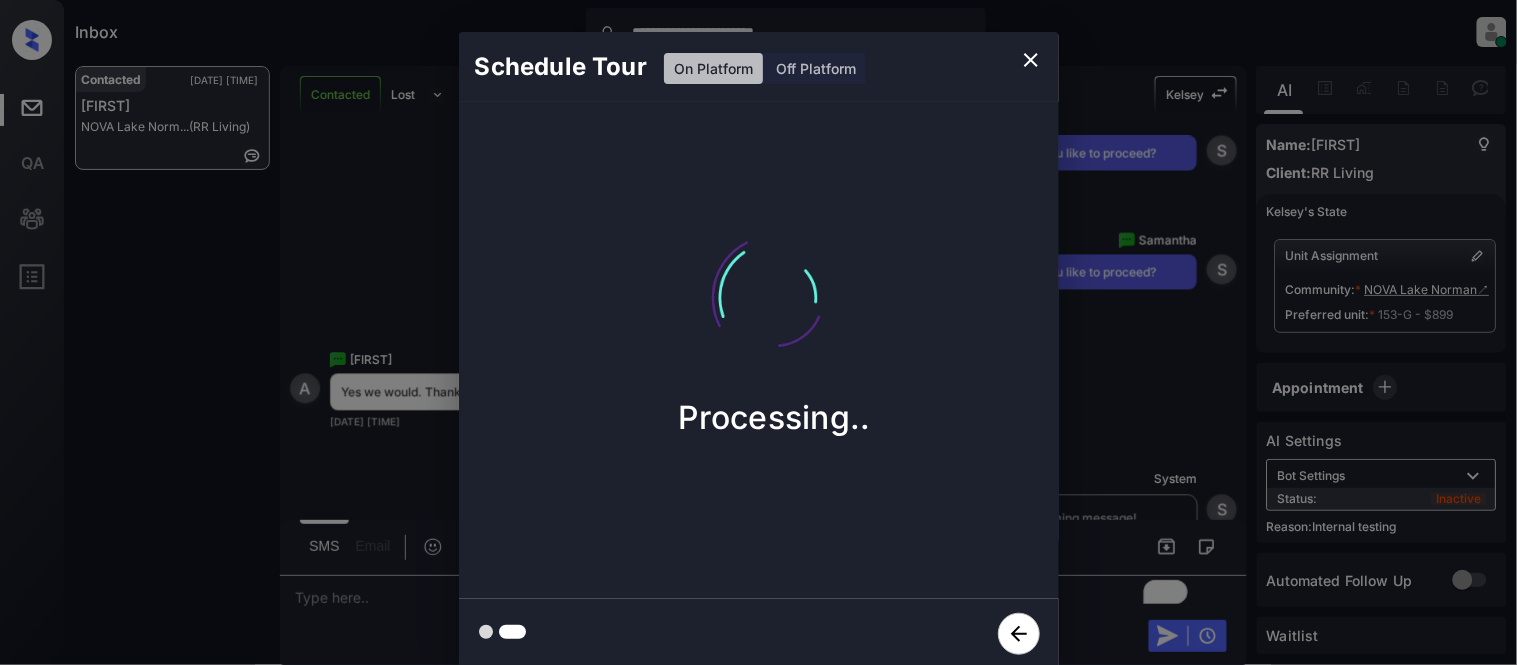 click on "Schedule Tour On Platform Off Platform Processing.." at bounding box center (758, 350) 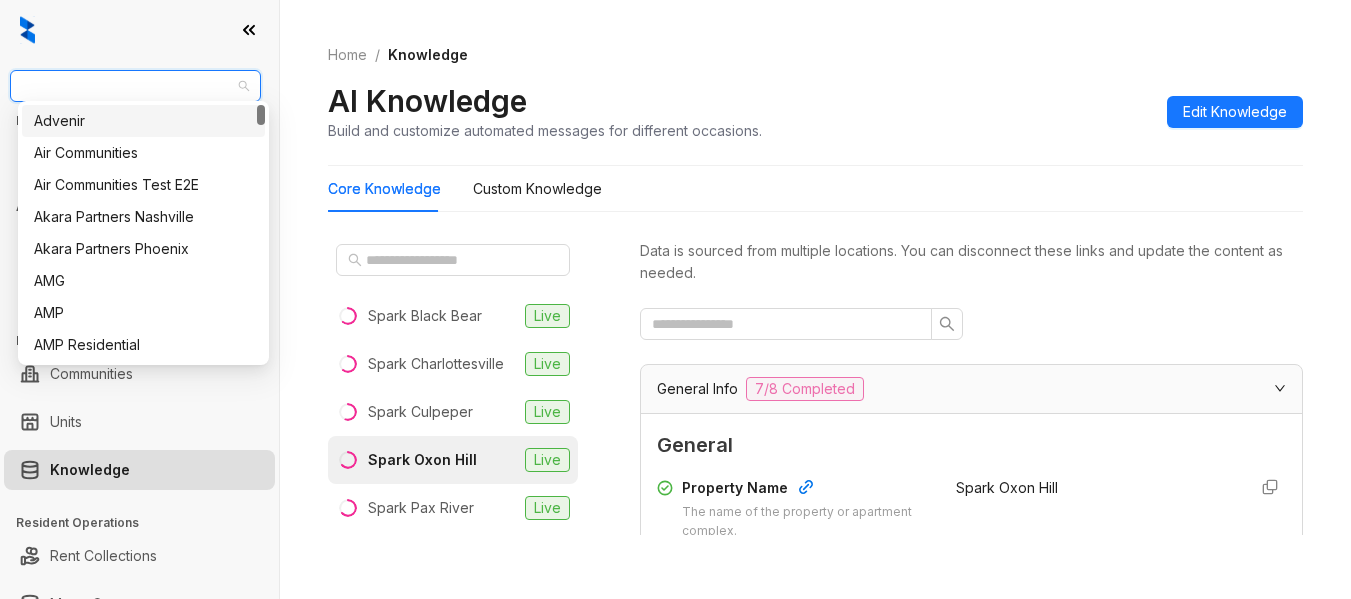 scroll, scrollTop: 0, scrollLeft: 0, axis: both 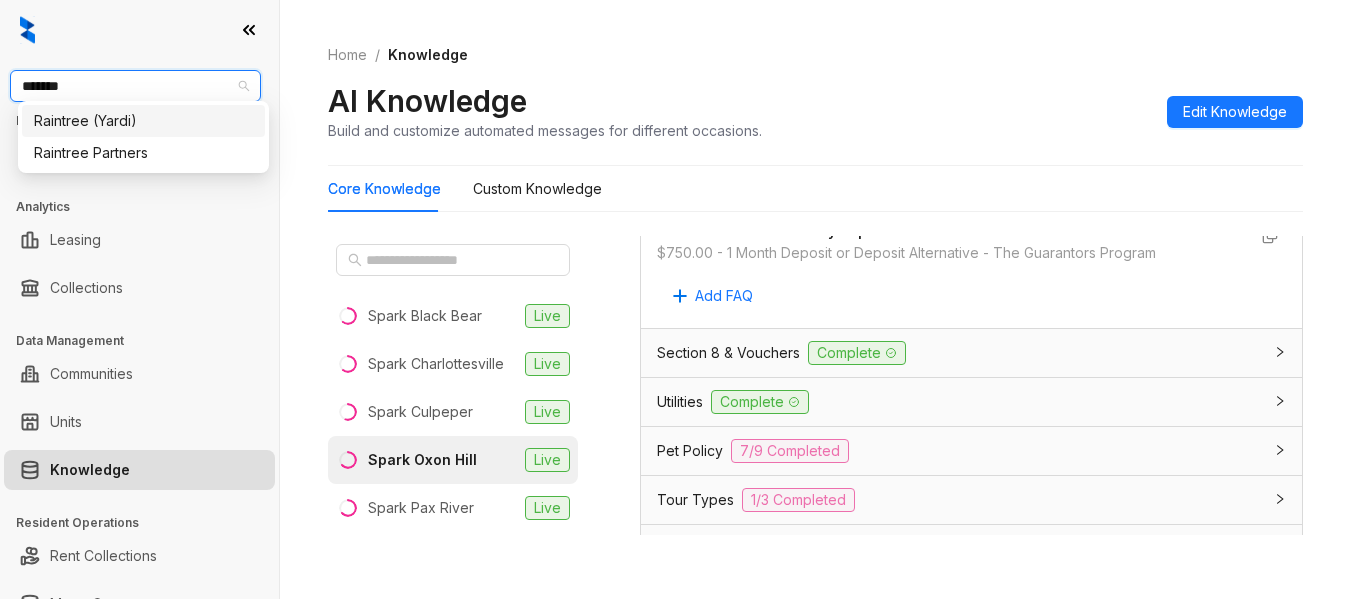 type on "********" 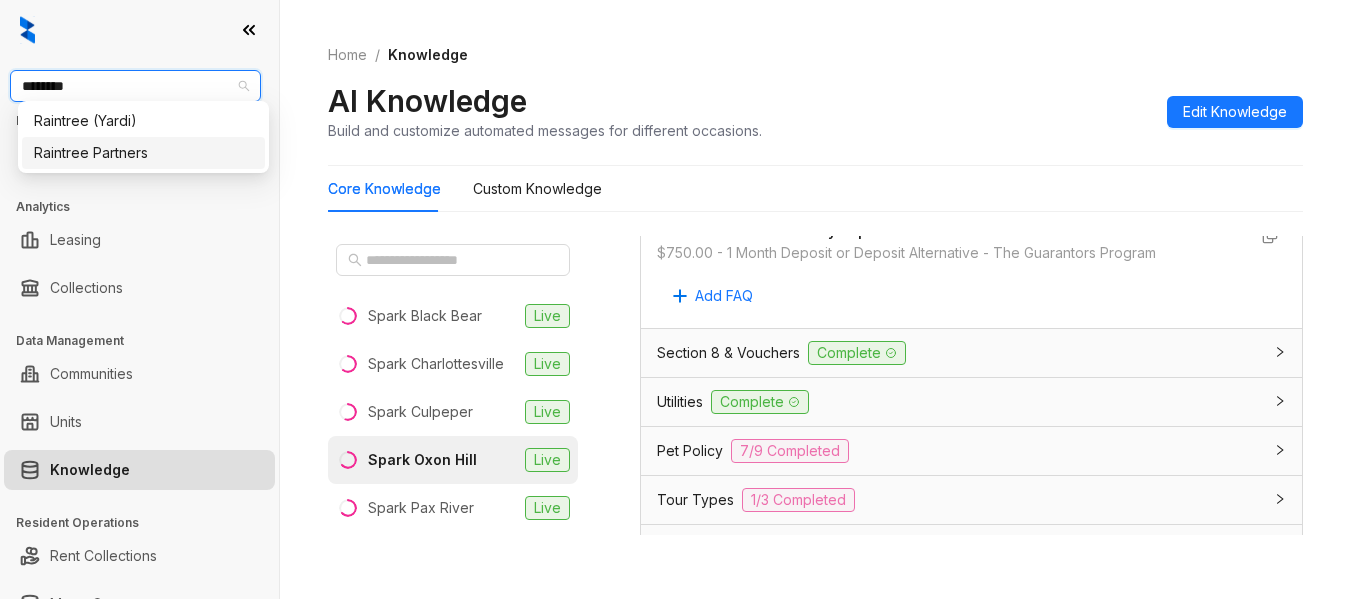 click on "Raintree Partners" at bounding box center [143, 153] 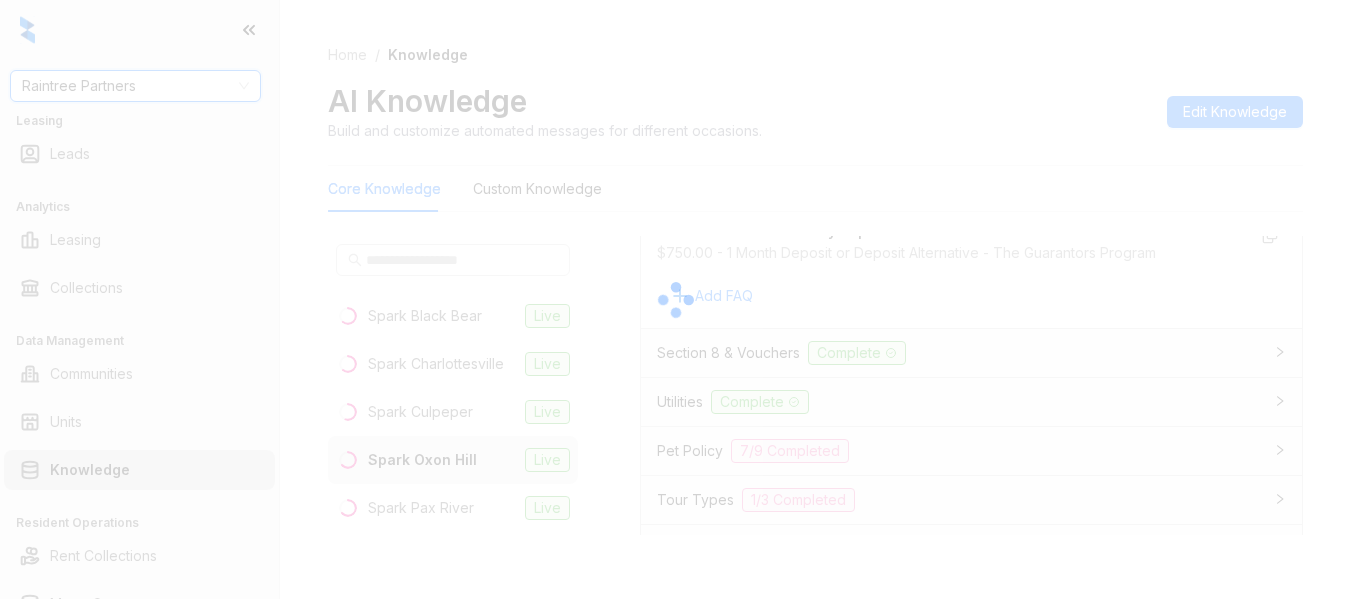 click at bounding box center [675, 299] 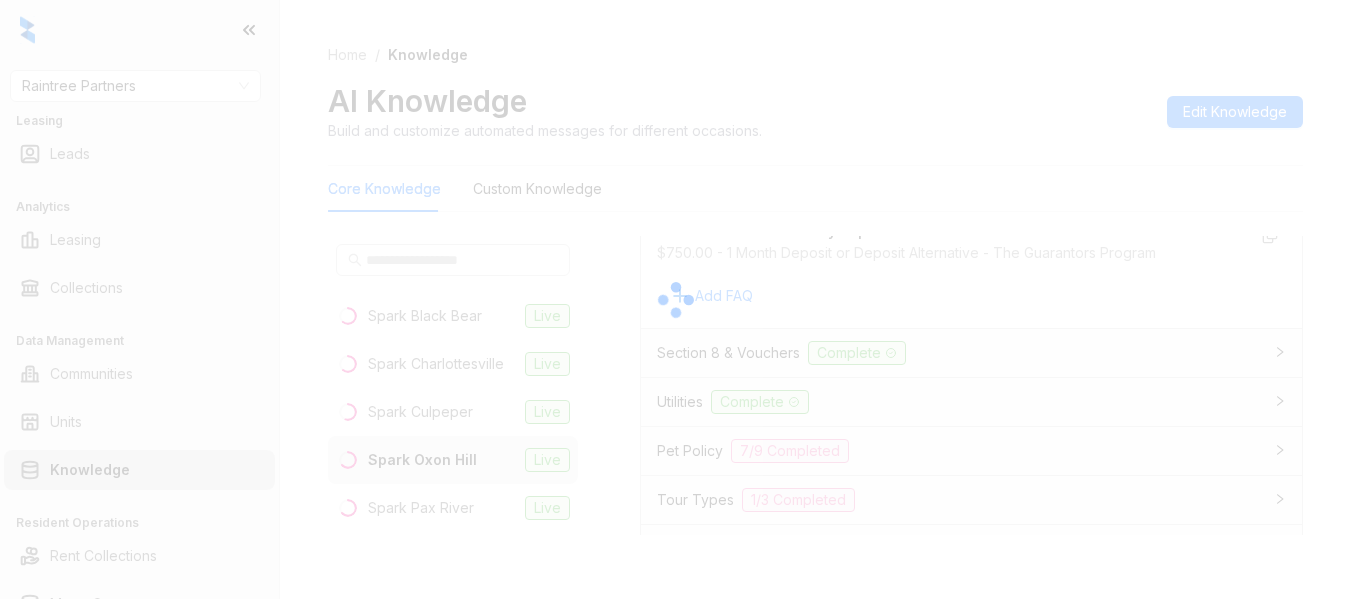scroll, scrollTop: 16, scrollLeft: 0, axis: vertical 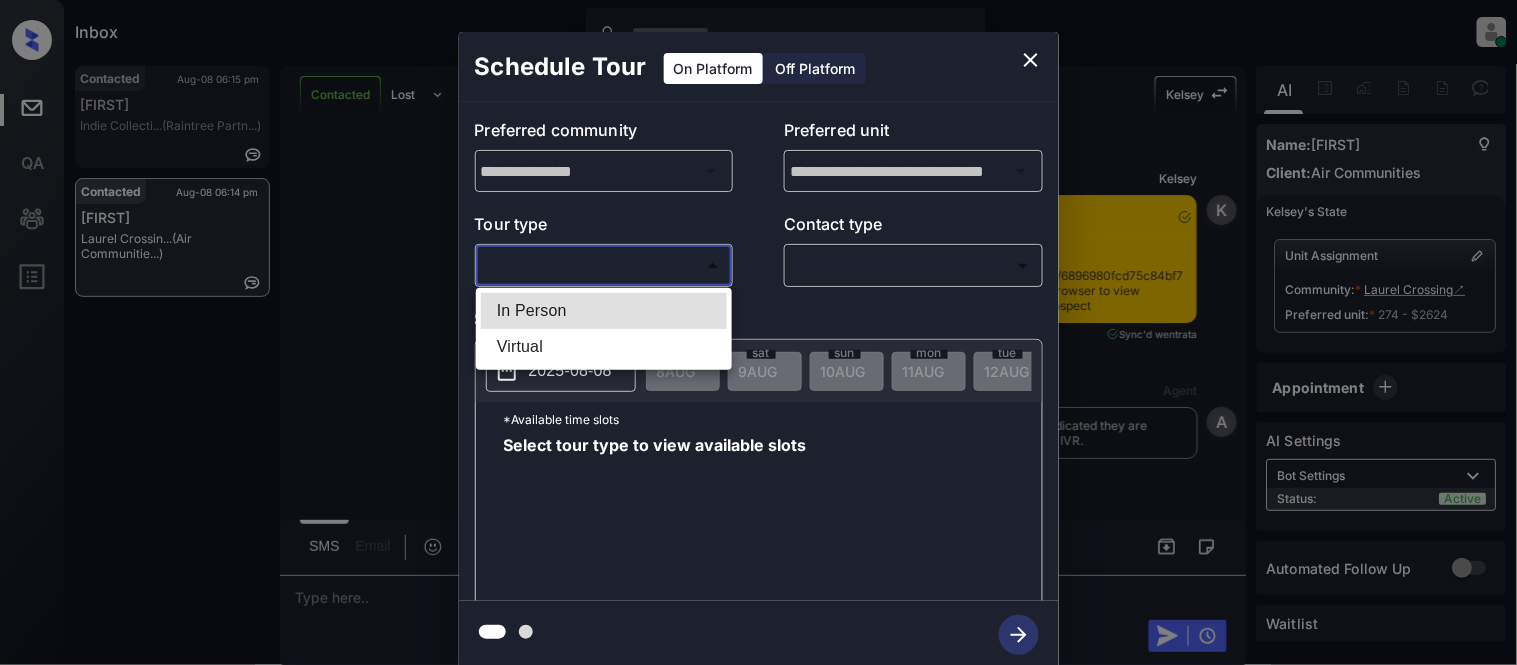 click on "In Person" at bounding box center (604, 311) 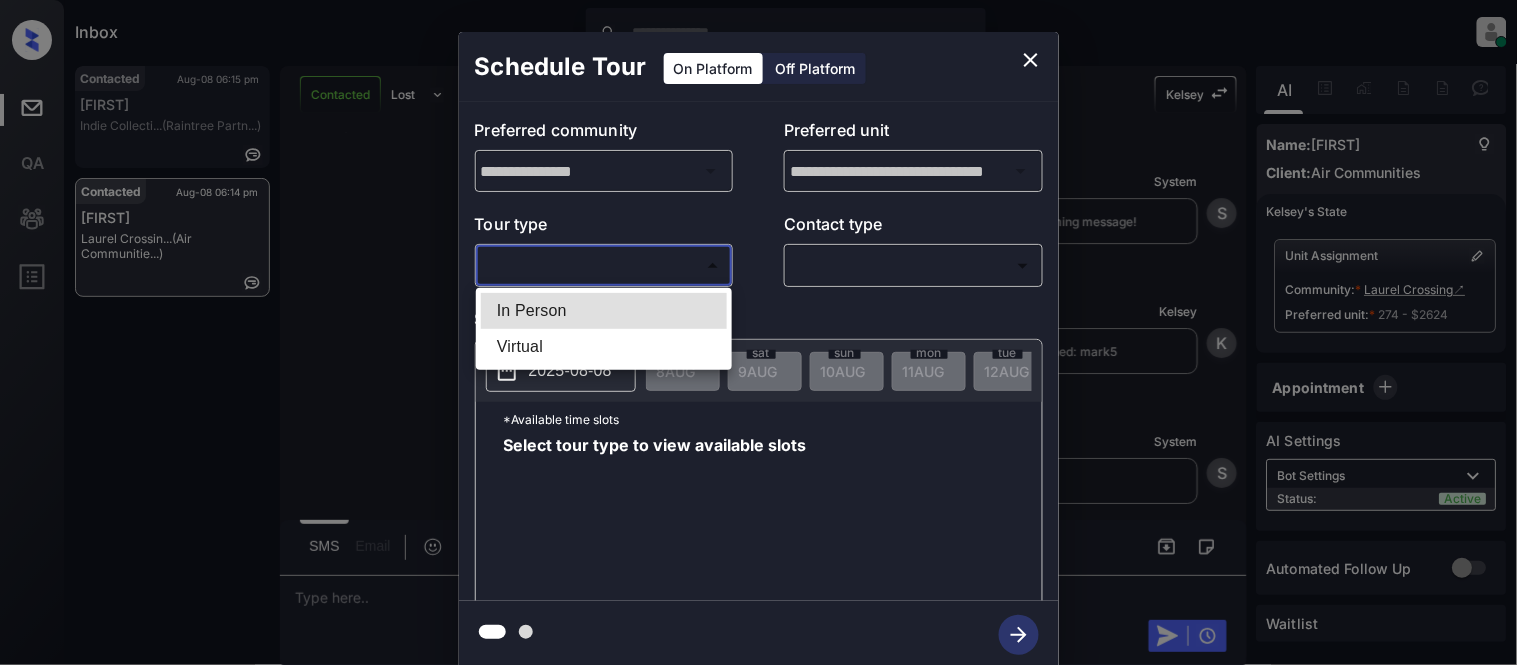 type on "********" 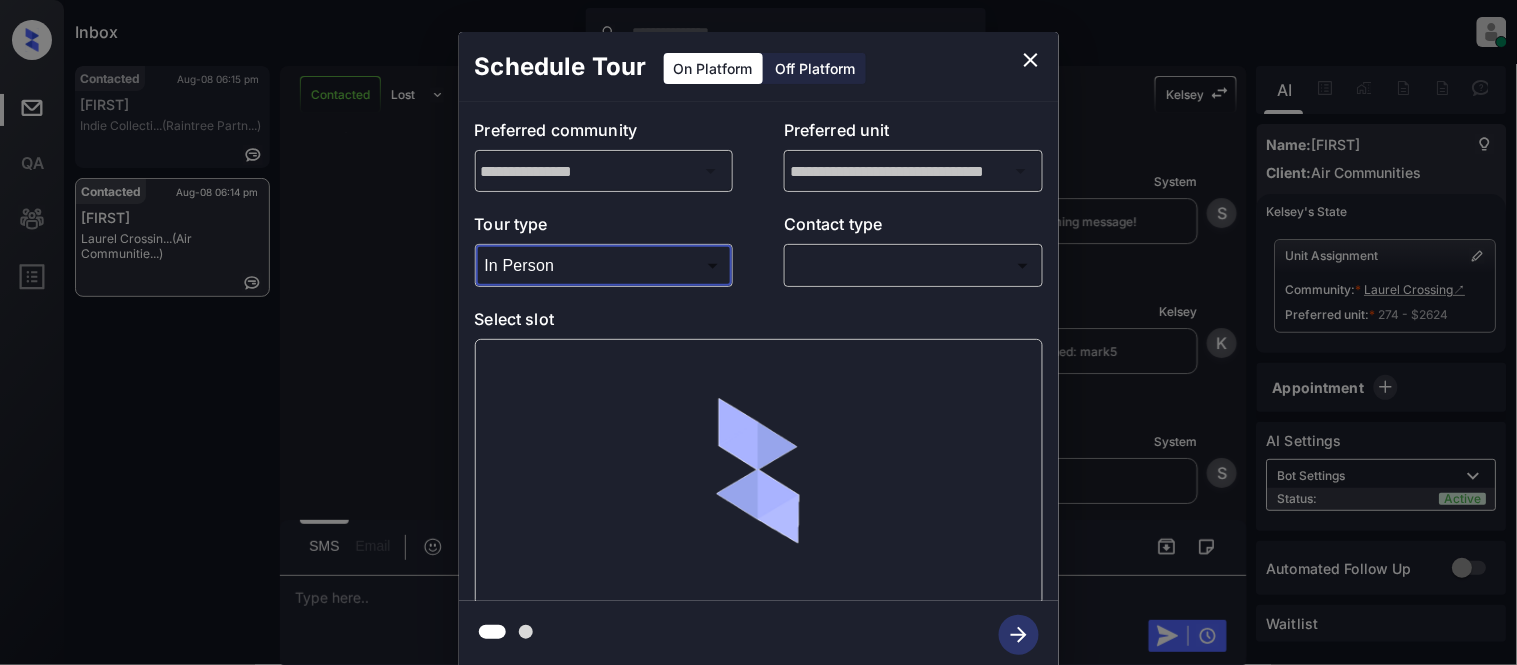 click on "**********" at bounding box center [759, 351] 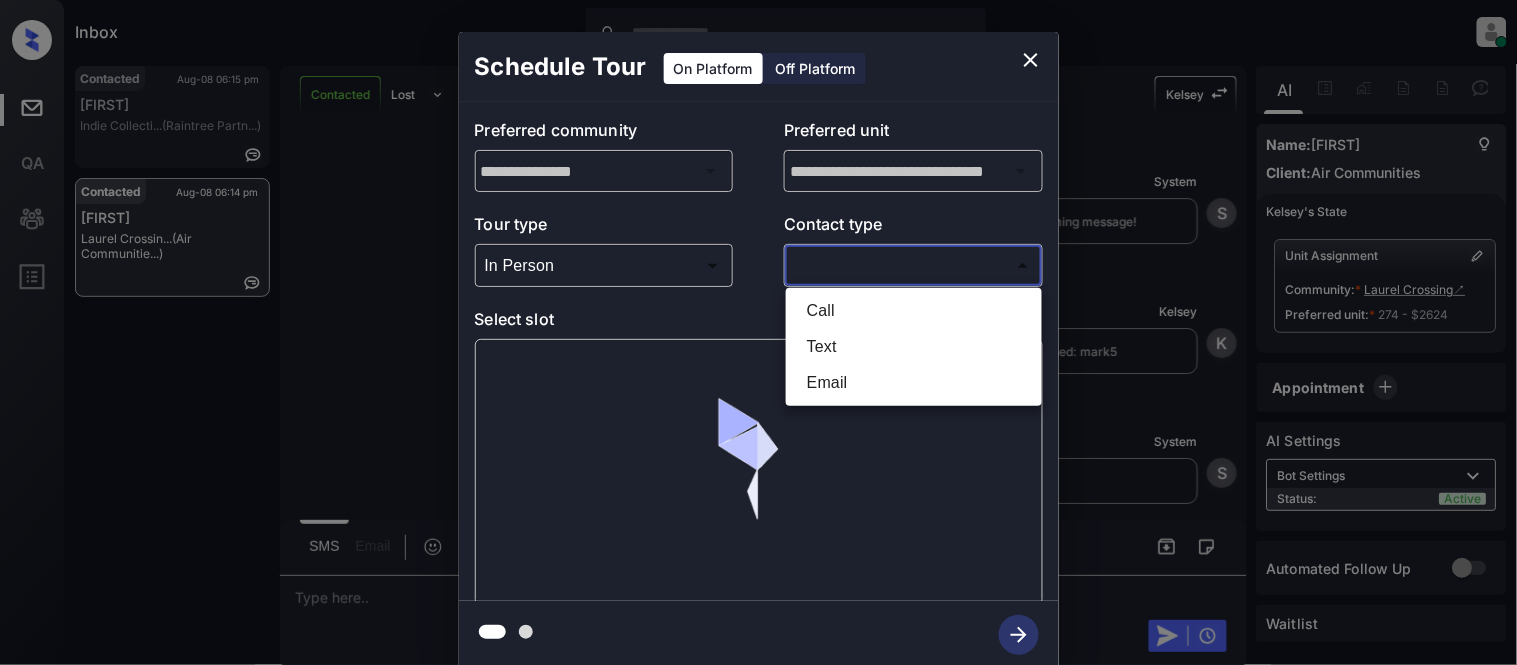 click on "Inbox Kristina Cataag Online Set yourself   offline Set yourself   on break Profile Switch to  light  mode Sign out Contacted Aug-08 06:15 pm   Sandy Indie Collecti...  (Raintree Partn...) Contacted Aug-08 06:14 pm   Sophia Laurel Crossin...  (Air Communitie...) Contacted Lost Lead Sentiment: Angry Upon sliding the acknowledgement:  Lead will move to lost stage. * ​ SMS and call option will be set to opt out. AFM will be turned off for the lead. Kelsey New Message Kelsey Notes Note: <a href="https://conversation.getzuma.com/6896980fcd75c84bf71e935a">https://conversation.getzuma.com/6896980fcd75c84bf71e935a</a> - Paste this link into your browser to view Kelsey’s conversation with the prospect Aug 08, 2025 05:36 pm  Sync'd w  entrata K New Message Agent Lead created because they indicated they are interested in leasing via Zuma IVR. Aug 08, 2025 05:36 pm A New Message Kelsey Due to the activation of disableLeadTransfer feature flag, Kelsey will no longer transfer ownership of this CRM guest card K Zuma Z A" at bounding box center (758, 332) 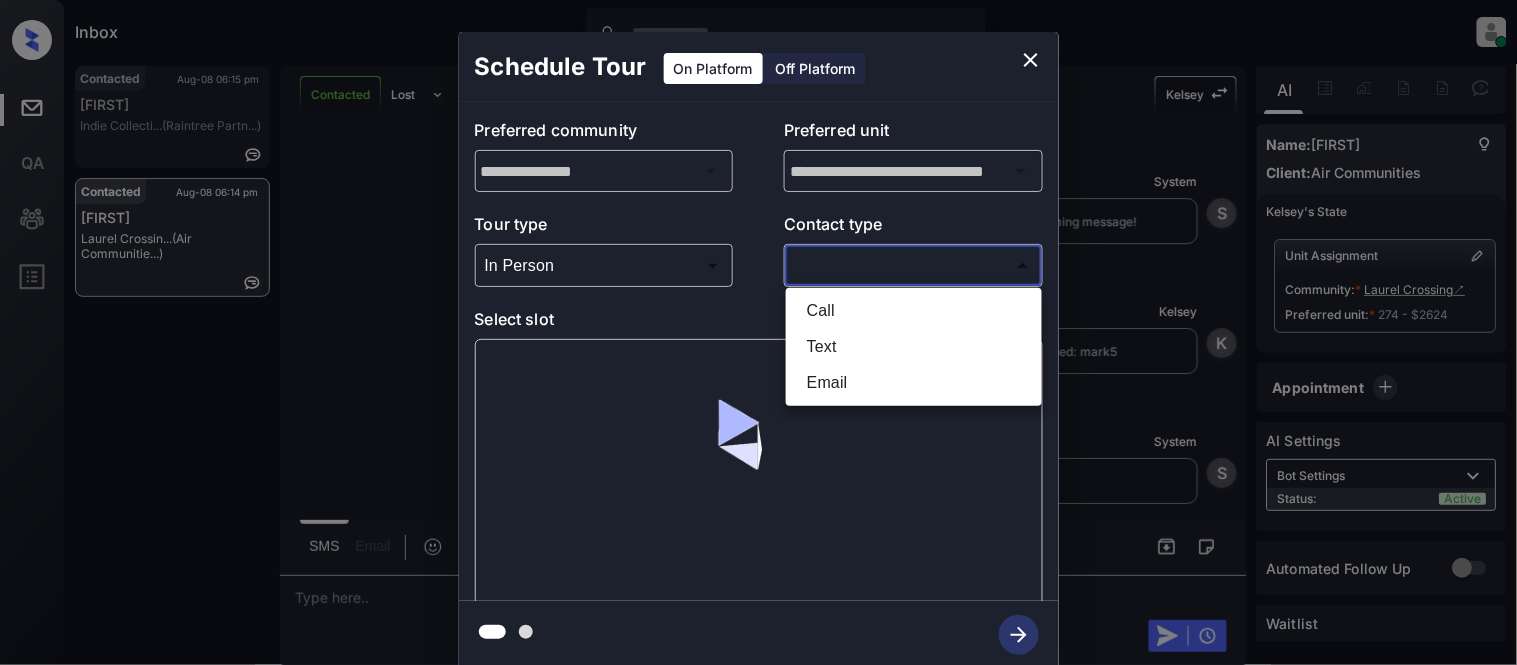 click on "Text" at bounding box center [914, 347] 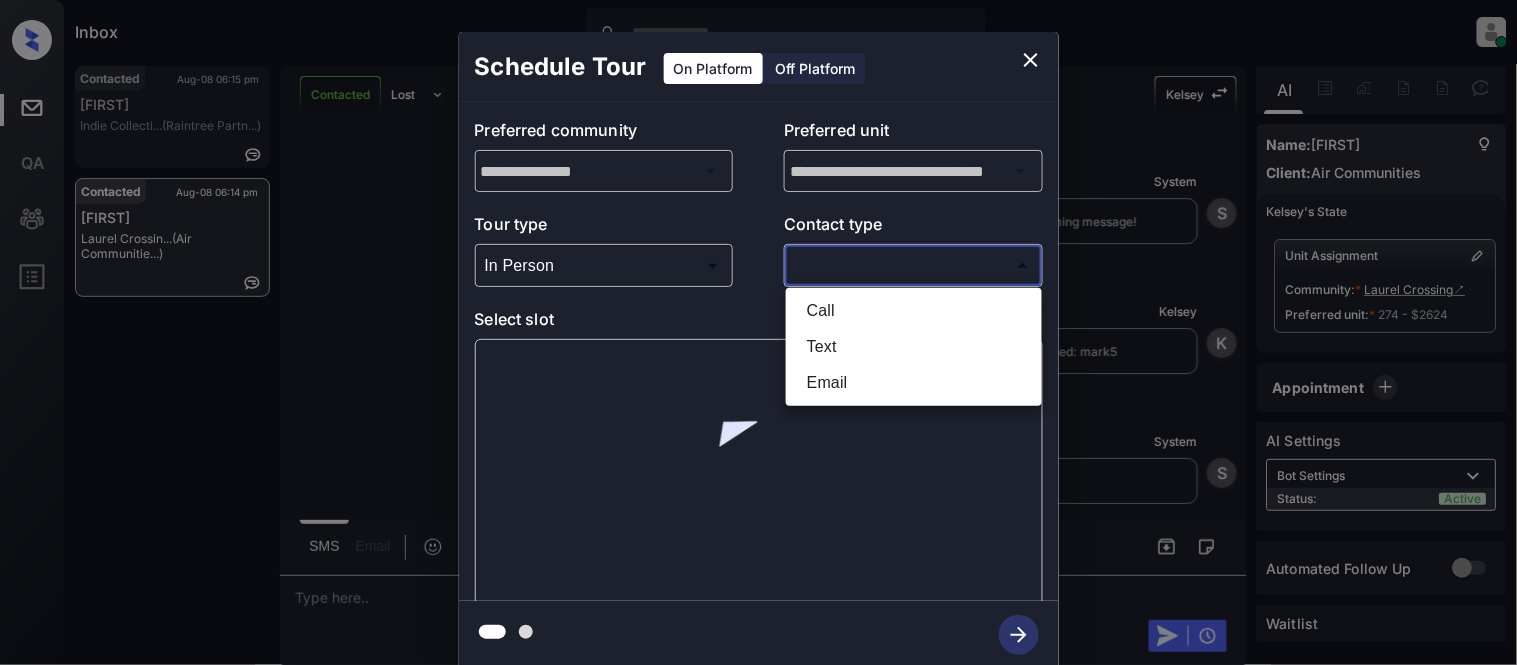 type on "****" 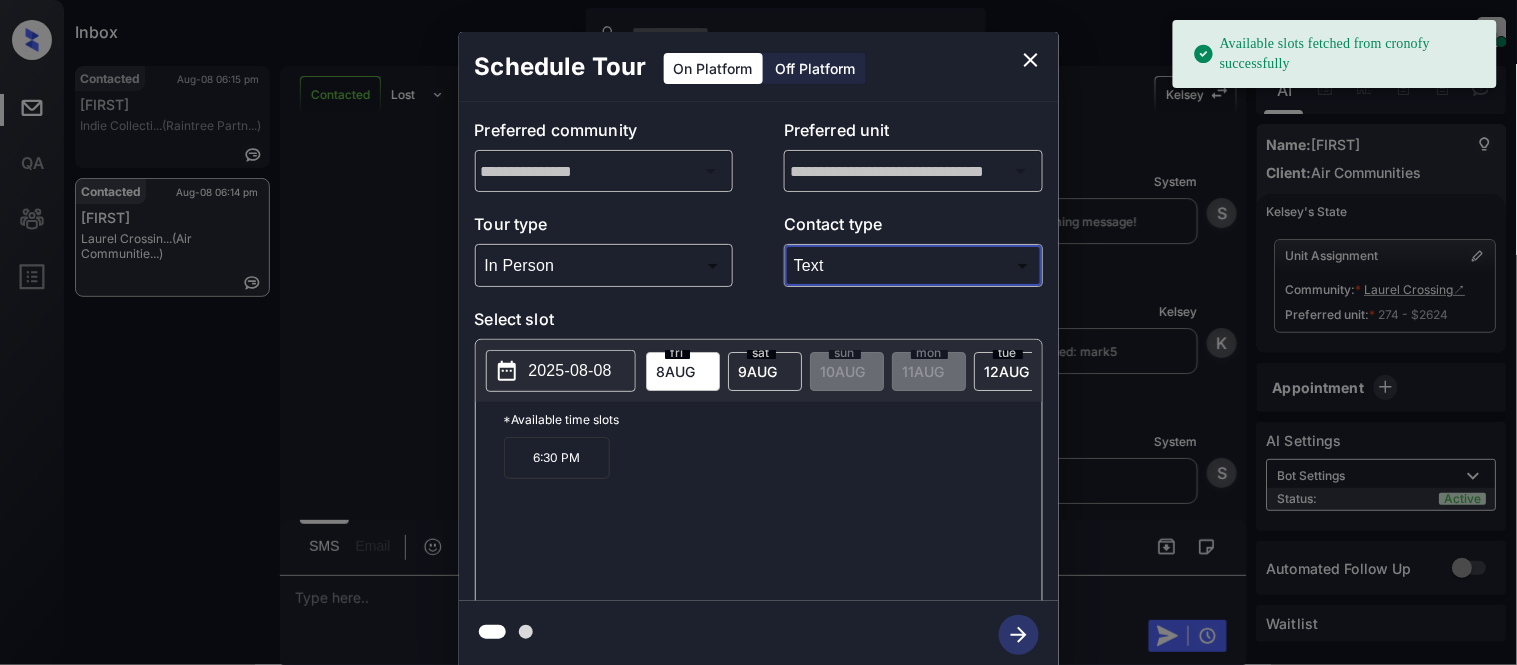 click on "2025-08-08" at bounding box center [570, 371] 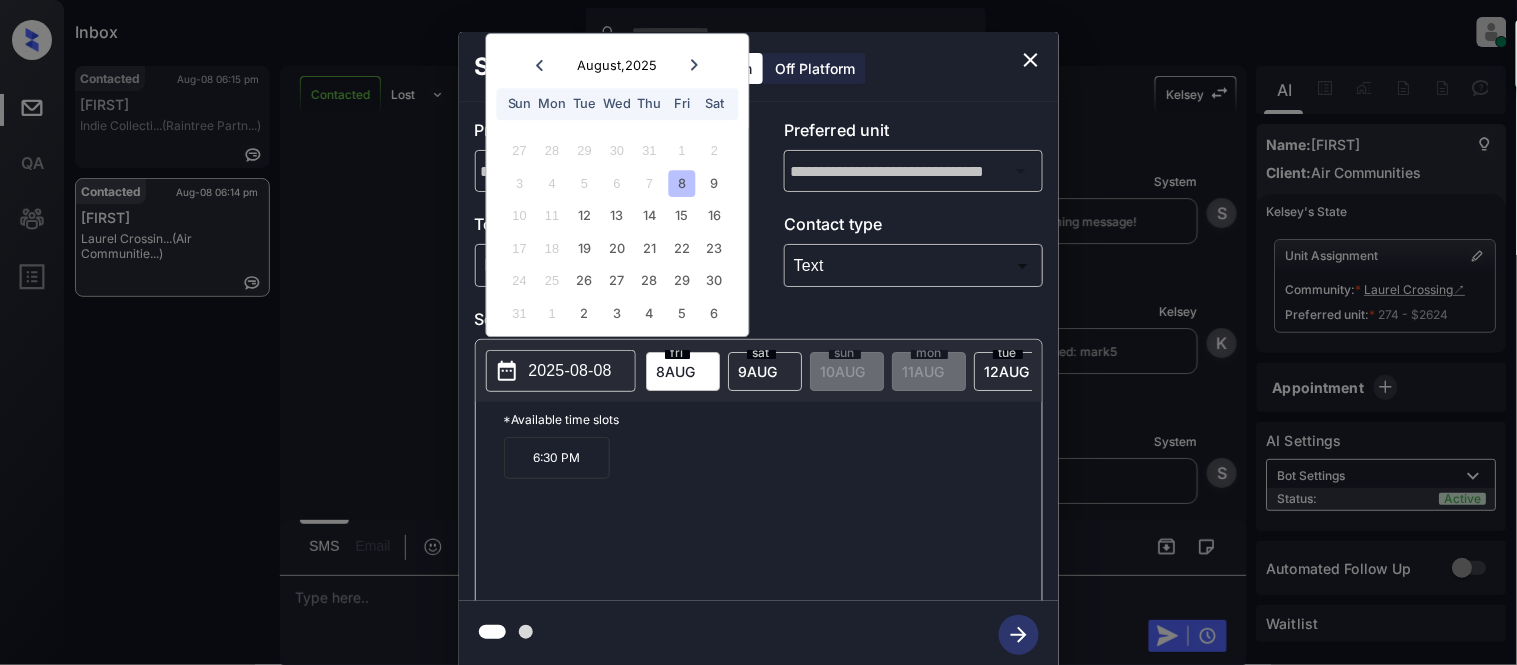 click on "10" at bounding box center [519, 216] 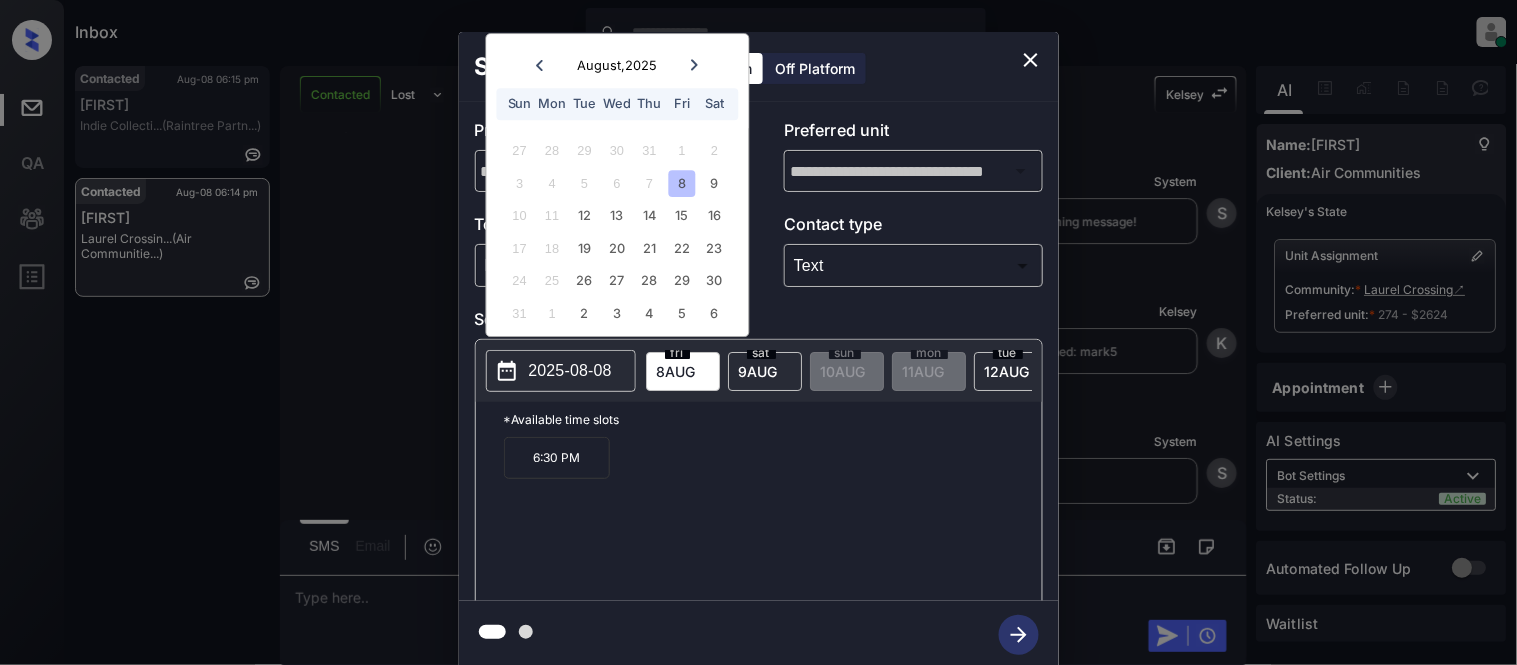 click 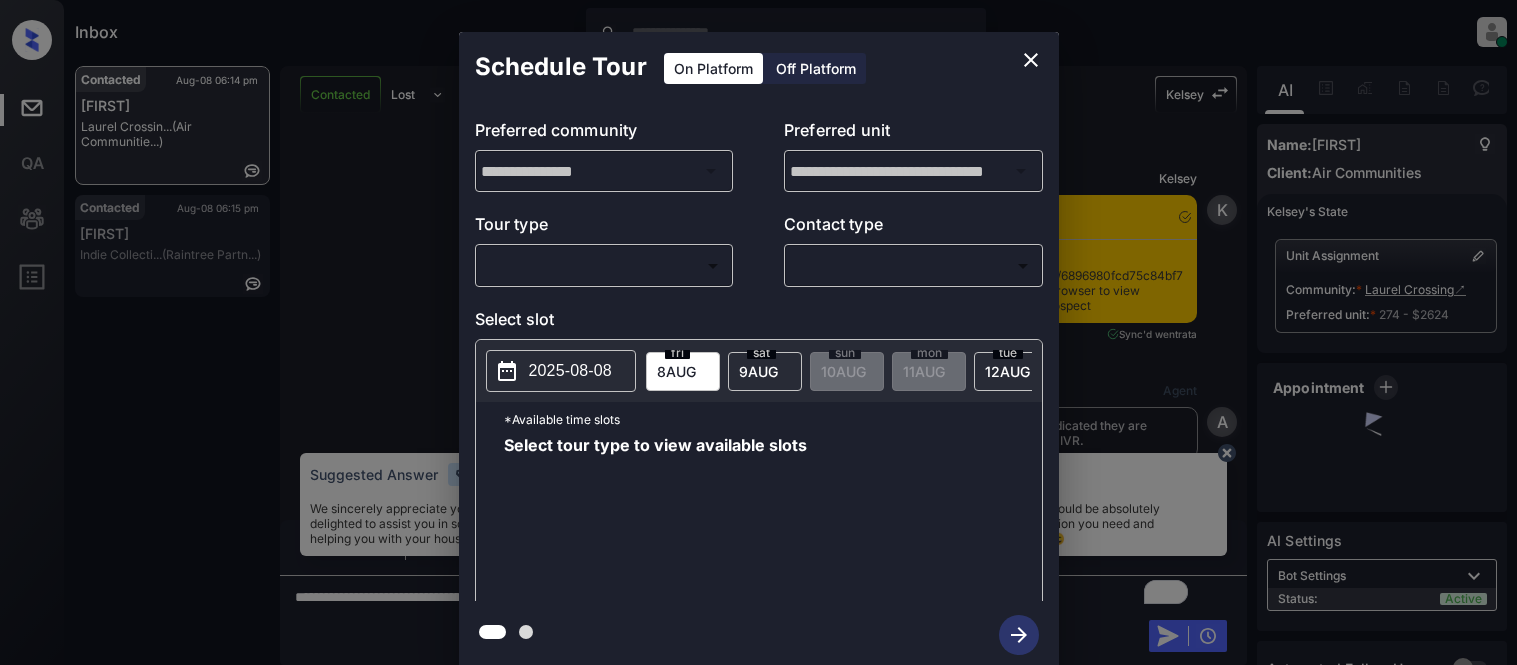 click on "Inbox Kristina Cataag Online Set yourself   offline Set yourself   on break Profile Switch to  light  mode Sign out Contacted Aug-08 06:14 pm   Sophia Laurel Crossin...  (Air Communitie...) Contacted Aug-08 06:15 pm   Sandy Indie Collecti...  (Raintree Partn...) Contacted Lost Lead Sentiment: Angry Upon sliding the acknowledgement:  Lead will move to lost stage. * ​ SMS and call option will be set to opt out. AFM will be turned off for the lead. Kelsey New Message Kelsey Notes Note: <a href="https://conversation.getzuma.com/6896980fcd75c84bf71e935a">https://conversation.getzuma.com/6896980fcd75c84bf71e935a</a> - Paste this link into your browser to view Kelsey’s conversation with the prospect Aug 08, 2025 05:36 pm  Sync'd w  entrata K New Message Agent Lead created because they indicated they are interested in leasing via Zuma IVR. Aug 08, 2025 05:36 pm A New Message Kelsey Due to the activation of disableLeadTransfer feature flag, Kelsey will no longer transfer ownership of this CRM guest card K Zuma Z A" at bounding box center (758, 332) 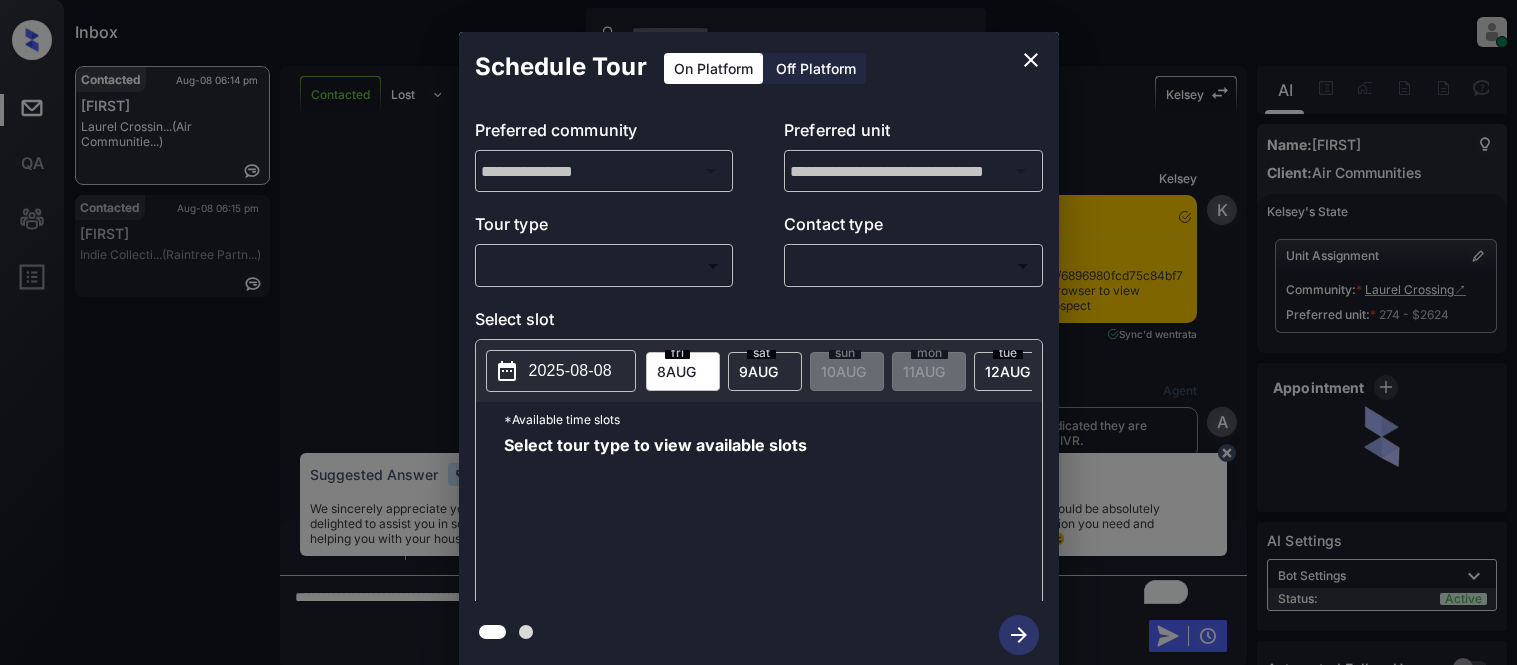 type on "********" 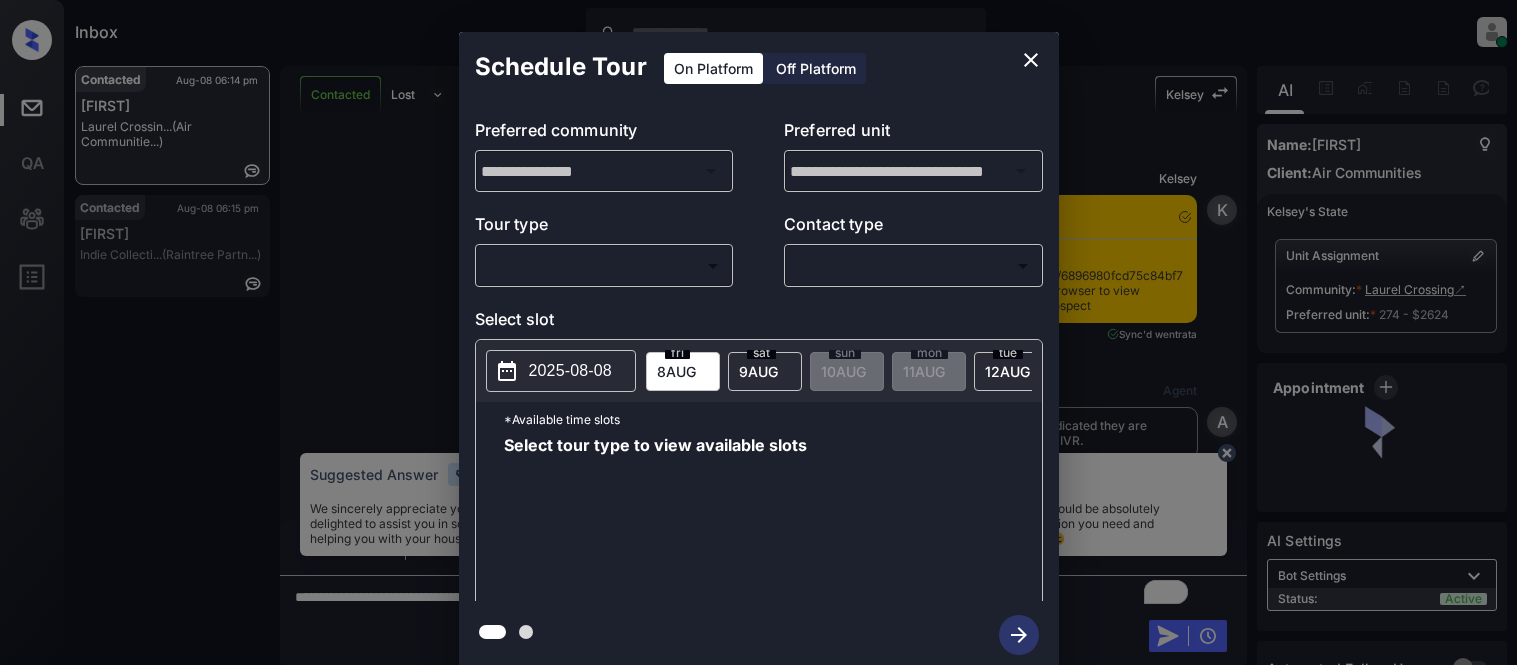 scroll, scrollTop: 0, scrollLeft: 0, axis: both 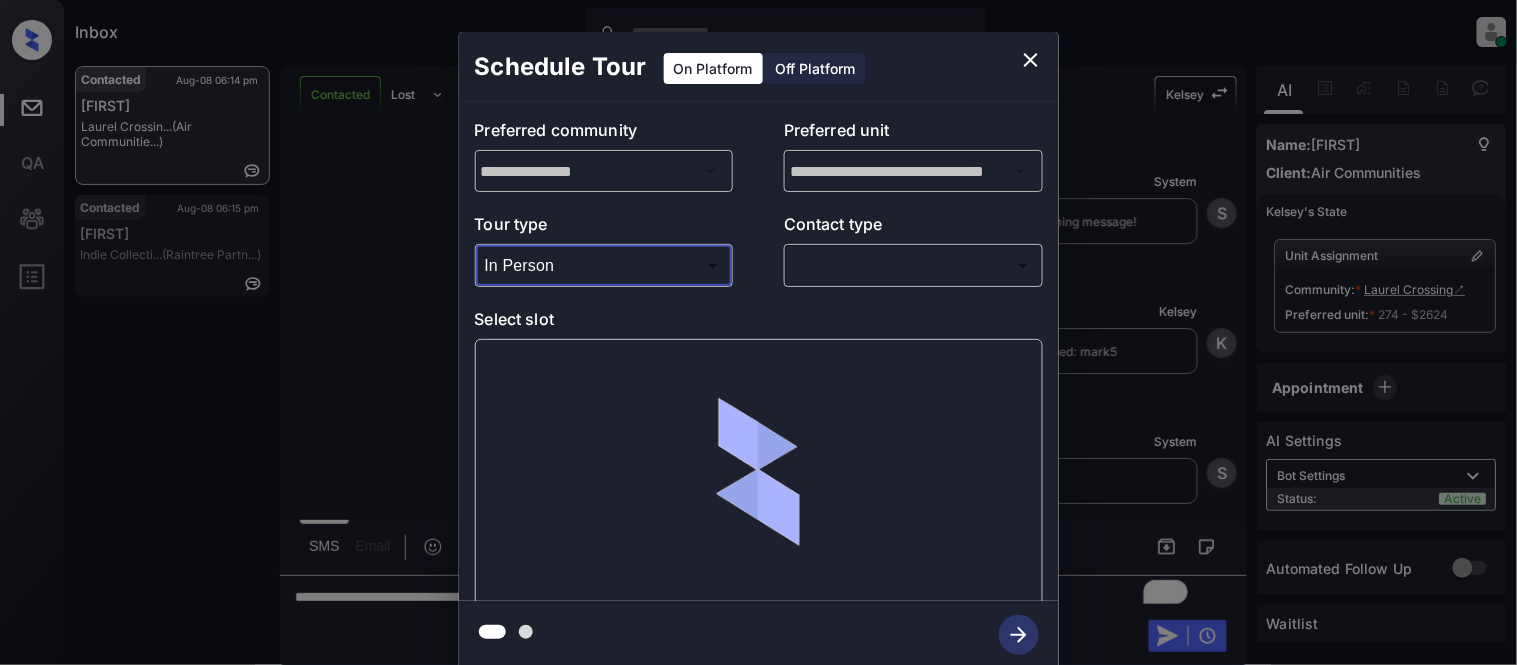 click on "Inbox Kristina Cataag Online Set yourself   offline Set yourself   on break Profile Switch to  light  mode Sign out Contacted Aug-08 06:14 pm   Sophia Laurel Crossin...  (Air Communitie...) Contacted Aug-08 06:15 pm   Sandy Indie Collecti...  (Raintree Partn...) Contacted Lost Lead Sentiment: Angry Upon sliding the acknowledgement:  Lead will move to lost stage. * ​ SMS and call option will be set to opt out. AFM will be turned off for the lead. Kelsey New Message Kelsey Notes Note: <a href="https://conversation.getzuma.com/6896980fcd75c84bf71e935a">https://conversation.getzuma.com/6896980fcd75c84bf71e935a</a> - Paste this link into your browser to view Kelsey’s conversation with the prospect Aug 08, 2025 05:36 pm  Sync'd w  entrata K New Message Agent Lead created because they indicated they are interested in leasing via Zuma IVR. Aug 08, 2025 05:36 pm A New Message Kelsey Due to the activation of disableLeadTransfer feature flag, Kelsey will no longer transfer ownership of this CRM guest card K Zuma Z A" at bounding box center [758, 332] 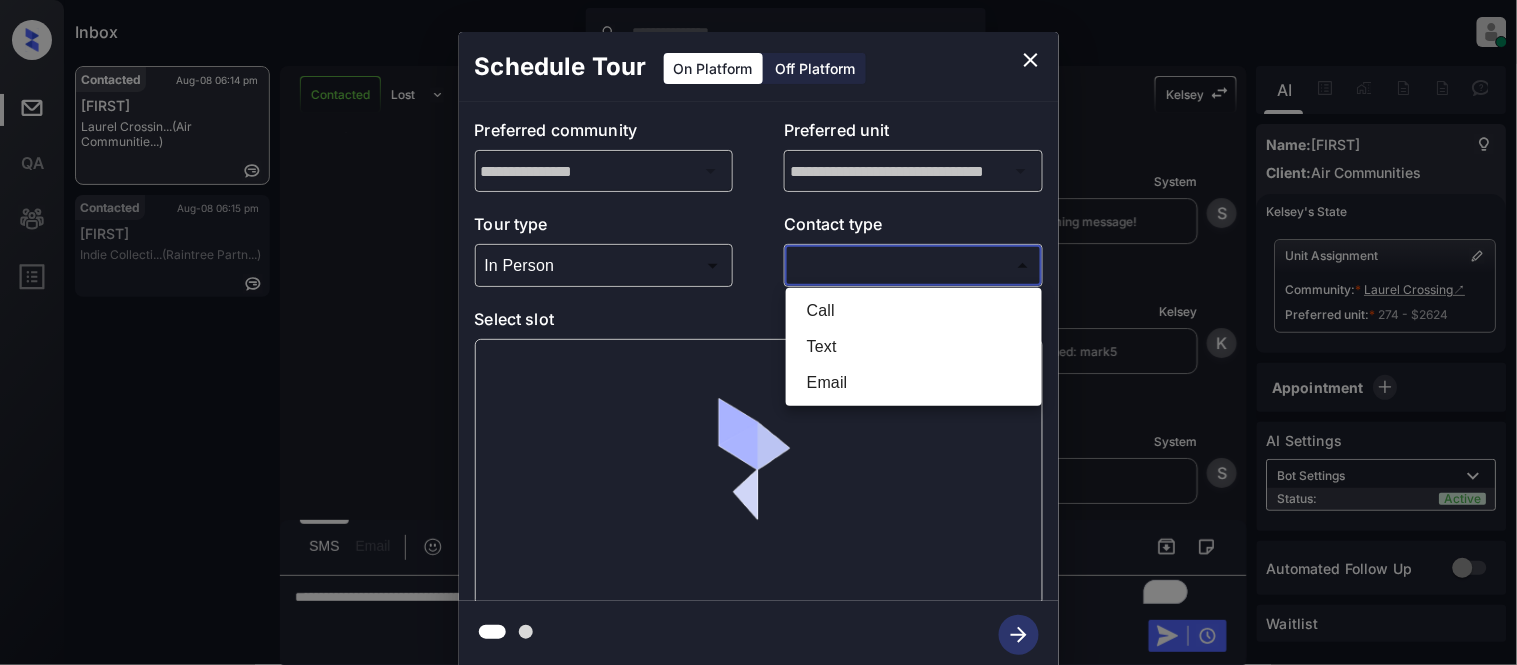 click on "Text" at bounding box center (914, 347) 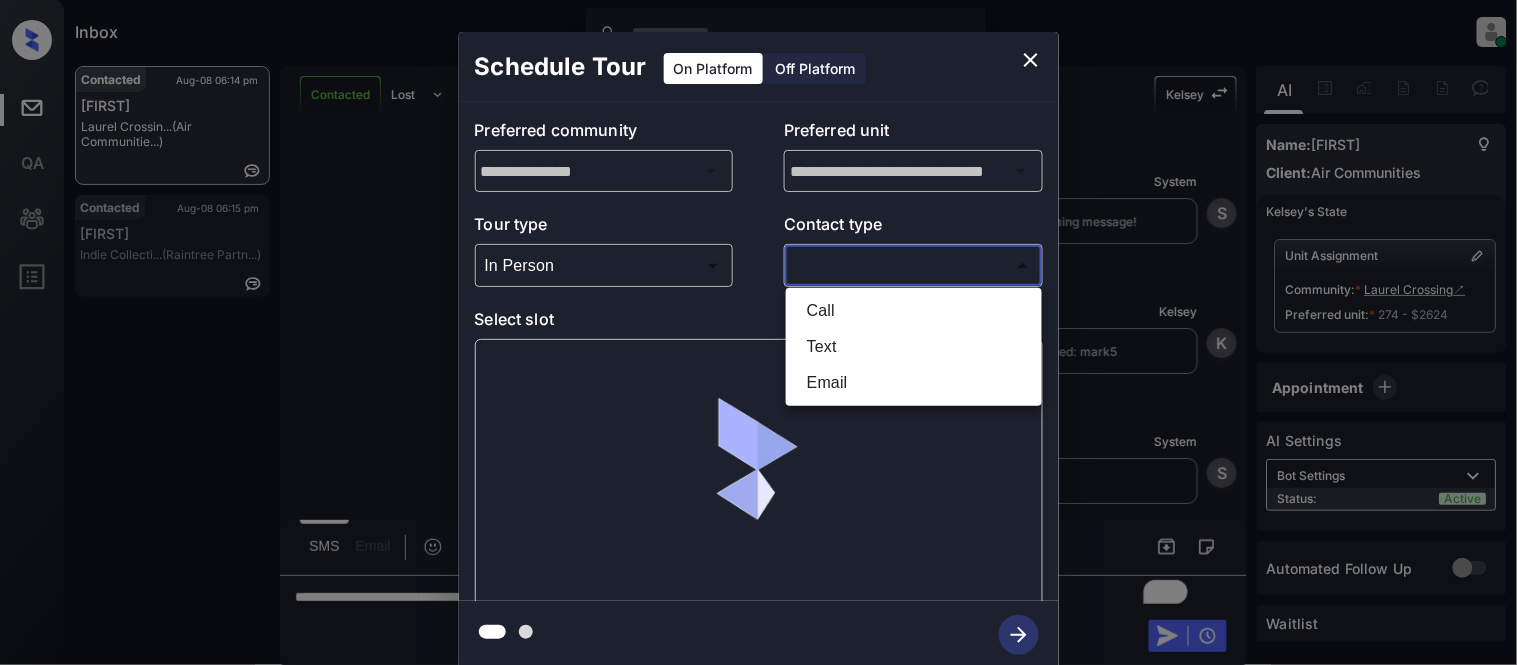 type on "****" 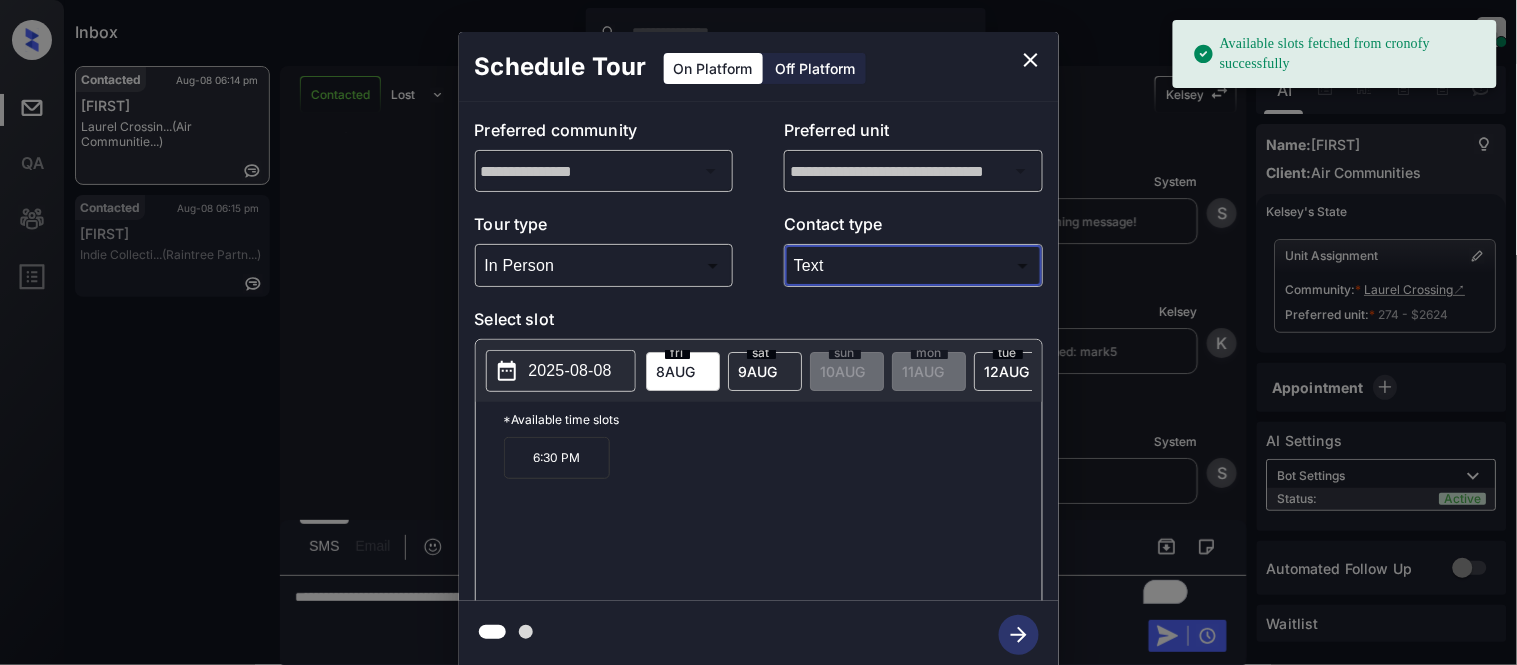 click on "2025-08-08" at bounding box center [570, 371] 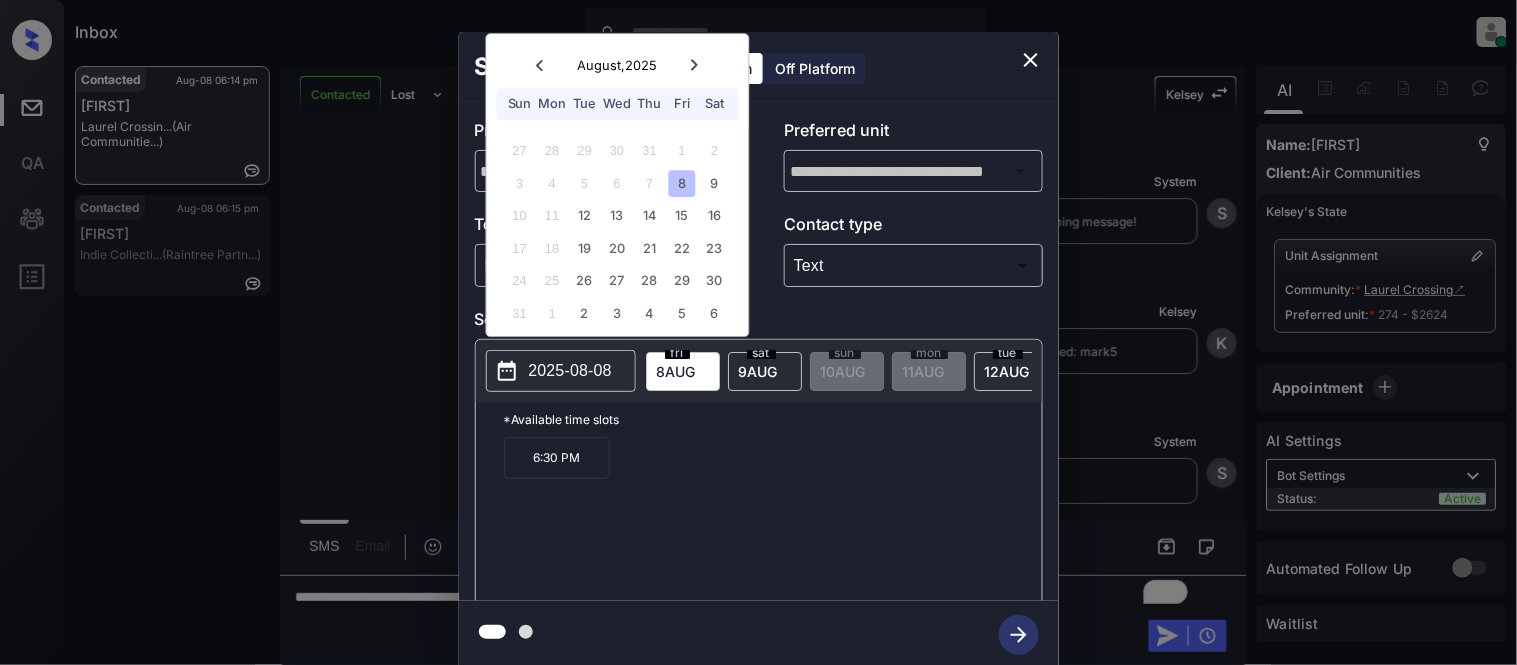 click 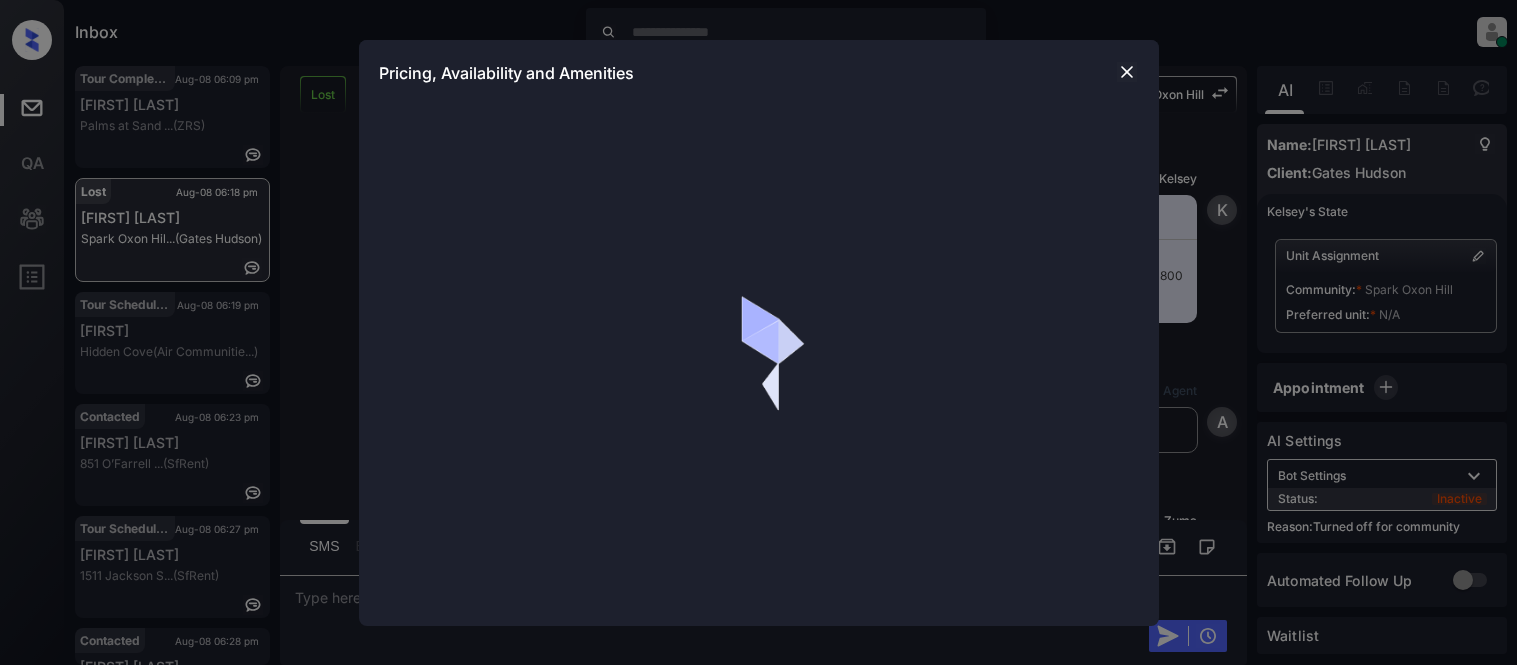 scroll, scrollTop: 0, scrollLeft: 0, axis: both 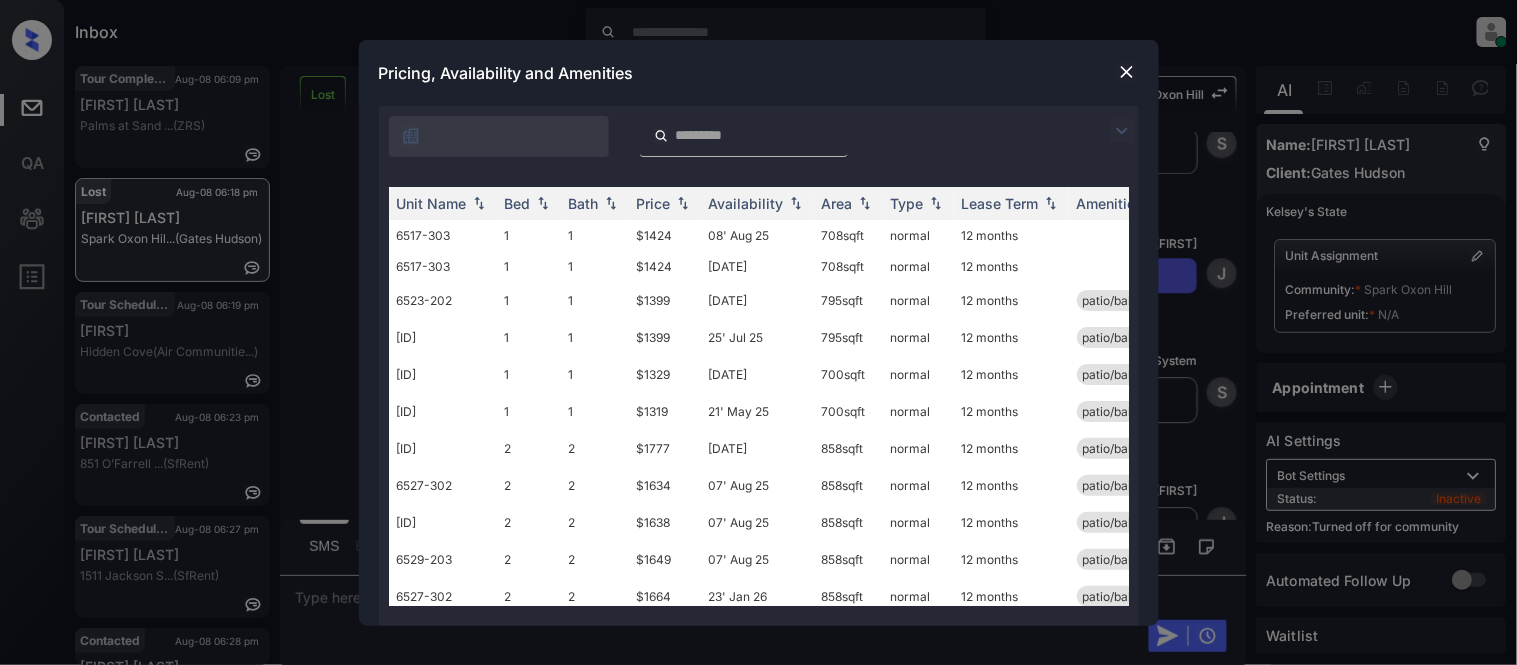 click at bounding box center (1122, 131) 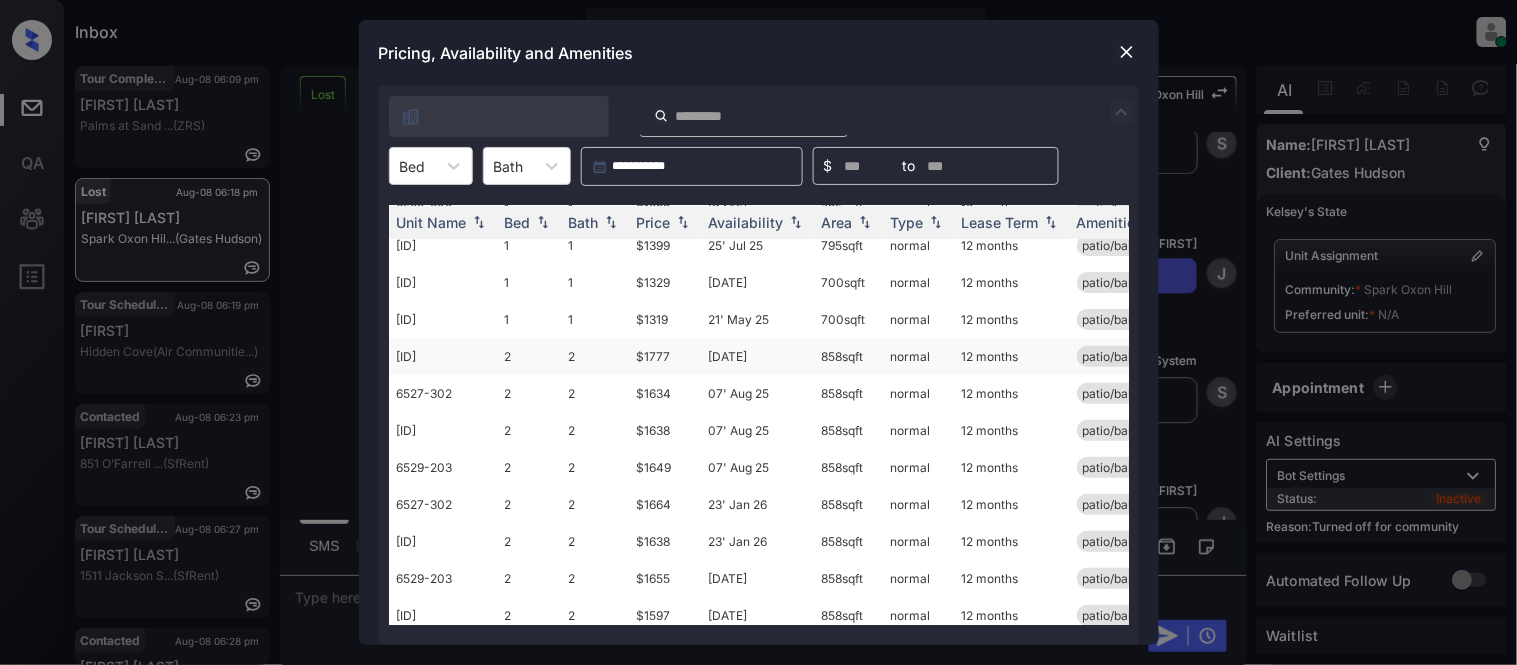 scroll, scrollTop: 134, scrollLeft: 0, axis: vertical 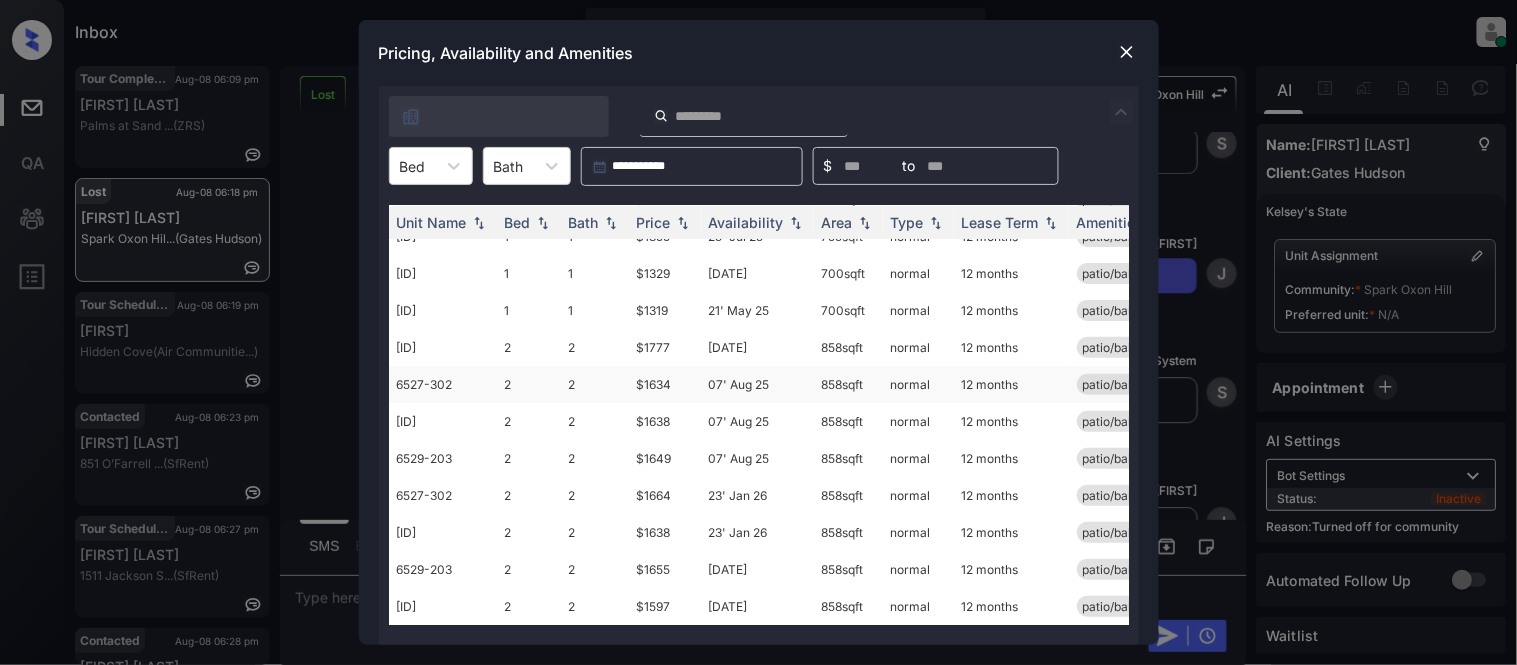 click on "$1634" at bounding box center (665, 384) 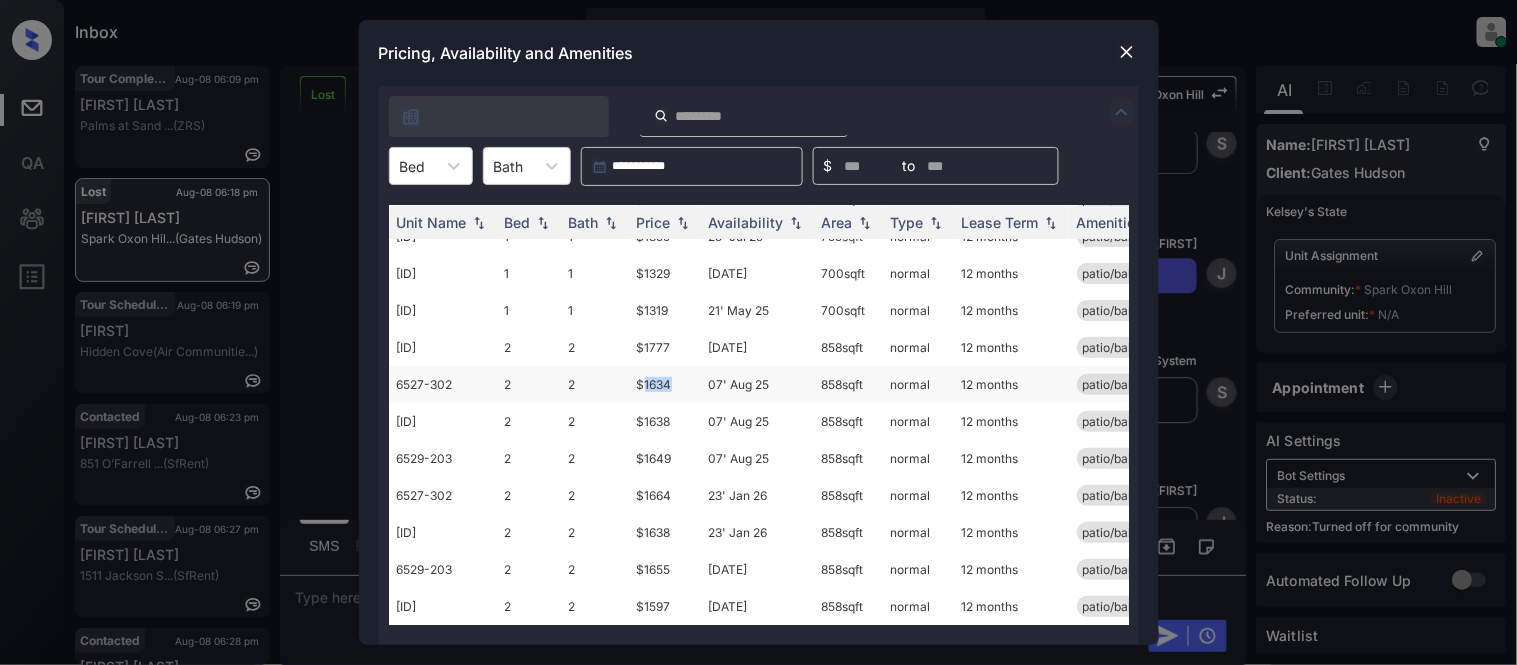 click on "$1634" at bounding box center (665, 384) 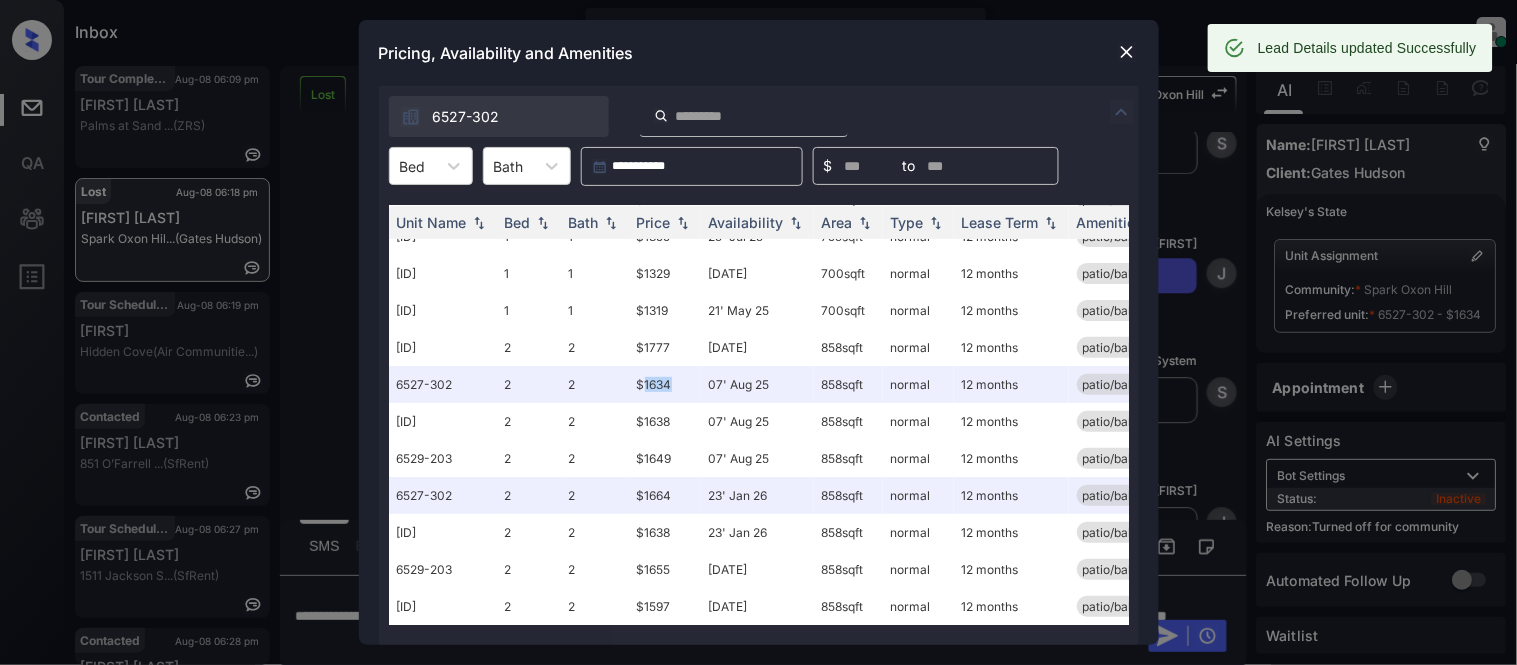 click at bounding box center [1127, 52] 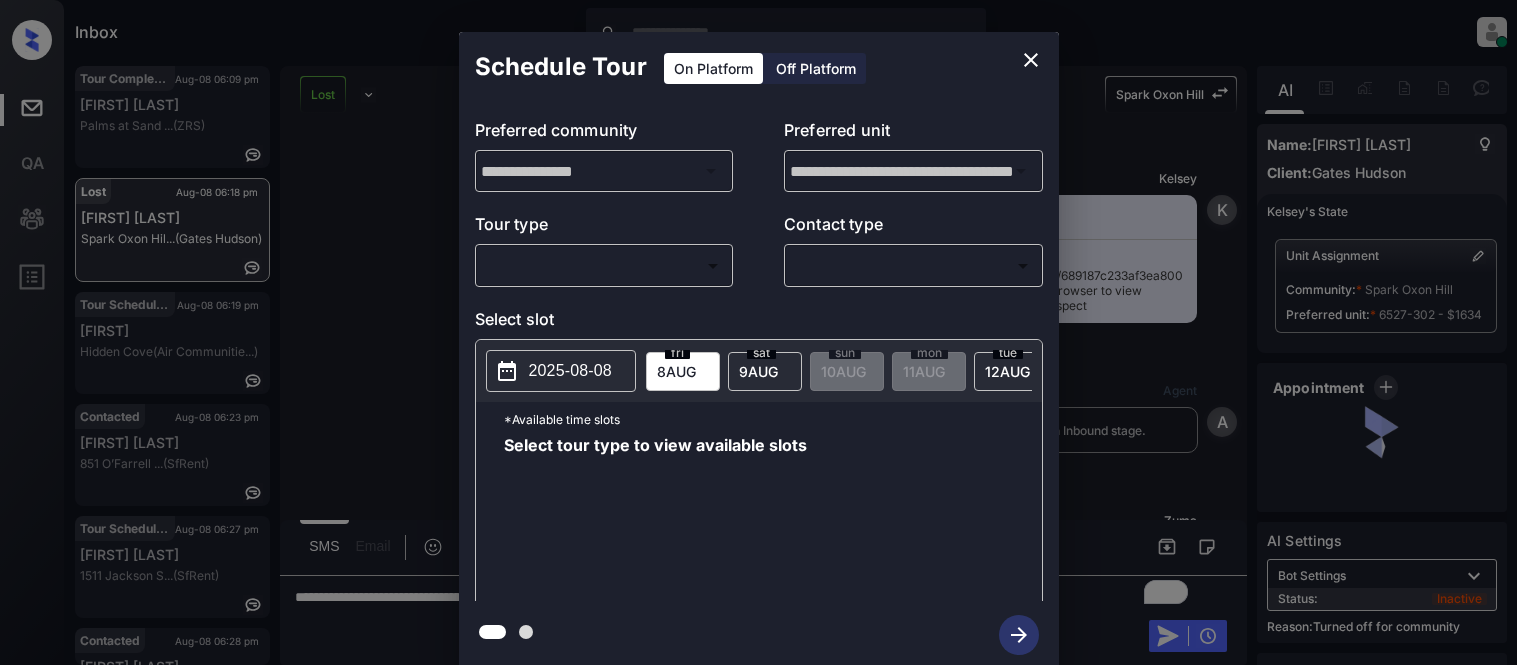 click on "Inbox Kristina Cataag Online Set yourself   offline Set yourself   on break Profile Switch to  light  mode Sign out Tour Completed Aug-08 06:09 pm   Julie C Palms at Sand ...  (ZRS) Lost Aug-08 06:18 pm   Elodie Chopart... Spark Oxon Hil...  (Gates Hudson) Tour Scheduled Aug-08 06:19 pm   Lourdes Hidden Cove  (Air Communitie...) Contacted Aug-08 06:23 pm   Peerapat Meeth... 851 O’Farrell ...  (SfRent) Tour Scheduled Aug-08 06:27 pm   Benjamin Towns... 1511 Jackson S...  (SfRent) Contacted Aug-08 06:28 pm   Kenta Satoh Griffis Missio...  (Griffis Reside...) Lost Lead Sentiment: Angry Upon sliding the acknowledgement:  Lead will move to lost stage. * ​ SMS and call option will be set to opt out. AFM will be turned off for the lead. Spark Oxon Hill New Message Kelsey Notes Note: https://conversation.getzuma.com/689187c233af3ea800c8ed9e - Paste this link into your browser to view Kelsey’s conversation with the prospect Aug 04, 2025 09:25 pm K New Message Agent Lead created via leadPoller in Inbound stage. A" at bounding box center (758, 332) 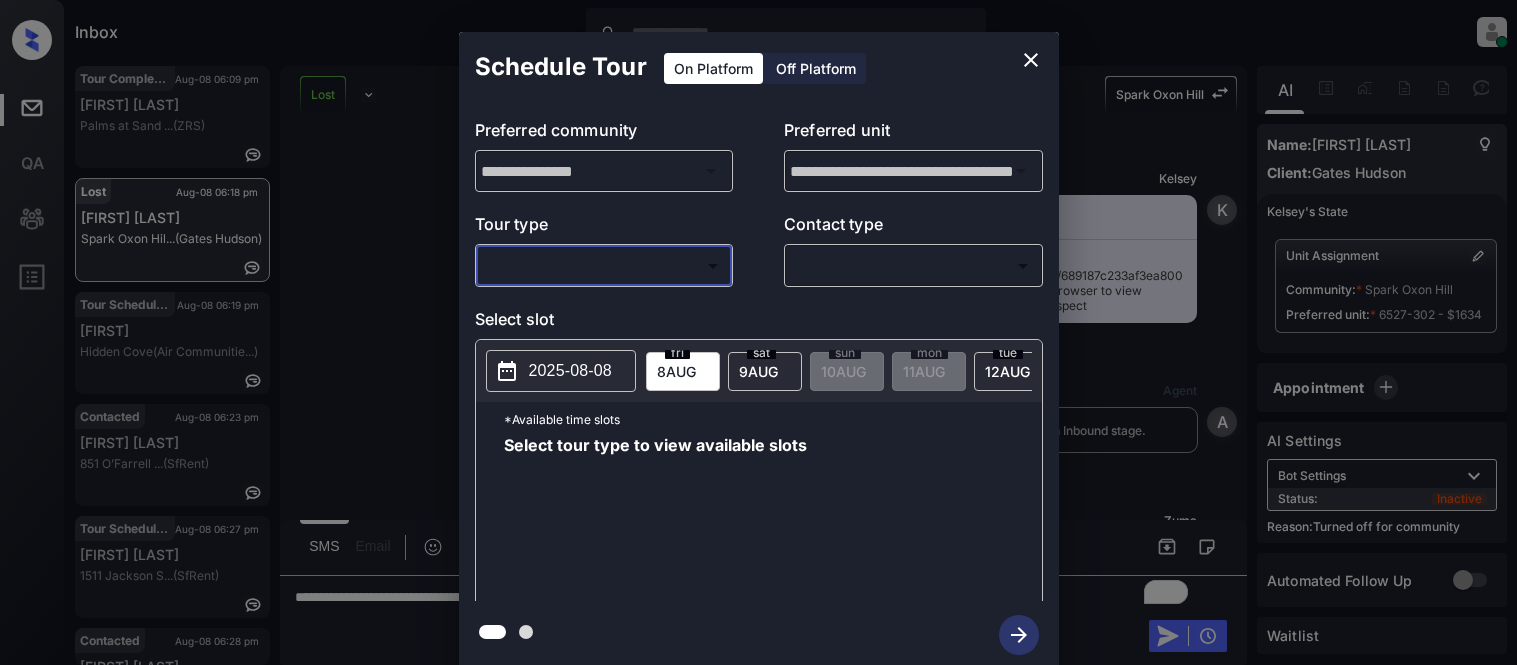 scroll, scrollTop: 0, scrollLeft: 0, axis: both 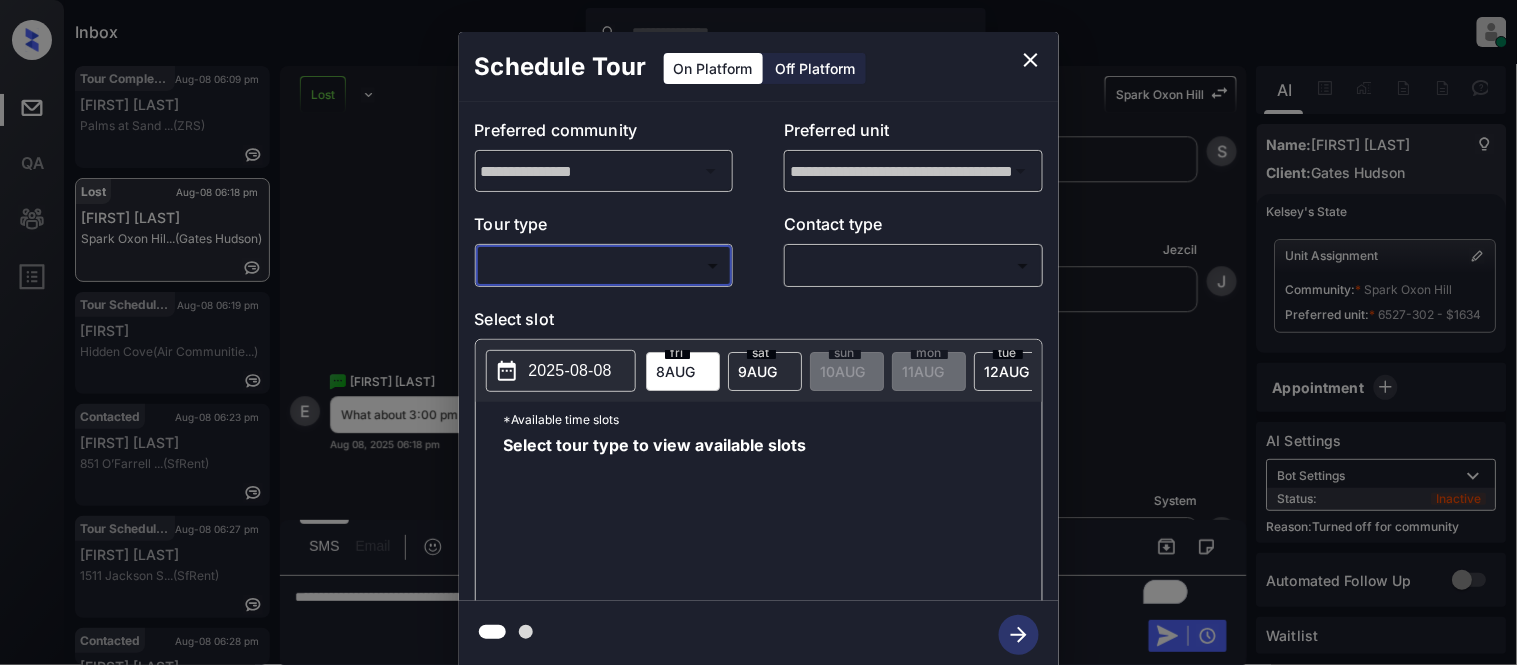 click on "Inbox Kristina Cataag Online Set yourself   offline Set yourself   on break Profile Switch to  light  mode Sign out Tour Completed Aug-08 06:09 pm   Julie C Palms at Sand ...  (ZRS) Lost Aug-08 06:18 pm   Elodie Chopart... Spark Oxon Hil...  (Gates Hudson) Tour Scheduled Aug-08 06:19 pm   Lourdes Hidden Cove  (Air Communitie...) Contacted Aug-08 06:23 pm   Peerapat Meeth... 851 O’Farrell ...  (SfRent) Tour Scheduled Aug-08 06:27 pm   Benjamin Towns... 1511 Jackson S...  (SfRent) Contacted Aug-08 06:28 pm   Kenta Satoh Griffis Missio...  (Griffis Reside...) Lost Lead Sentiment: Angry Upon sliding the acknowledgement:  Lead will move to lost stage. * ​ SMS and call option will be set to opt out. AFM will be turned off for the lead. Spark Oxon Hill New Message Kelsey Notes Note: https://conversation.getzuma.com/689187c233af3ea800c8ed9e - Paste this link into your browser to view Kelsey’s conversation with the prospect Aug 04, 2025 09:25 pm K New Message Agent Lead created via leadPoller in Inbound stage. A" at bounding box center (758, 332) 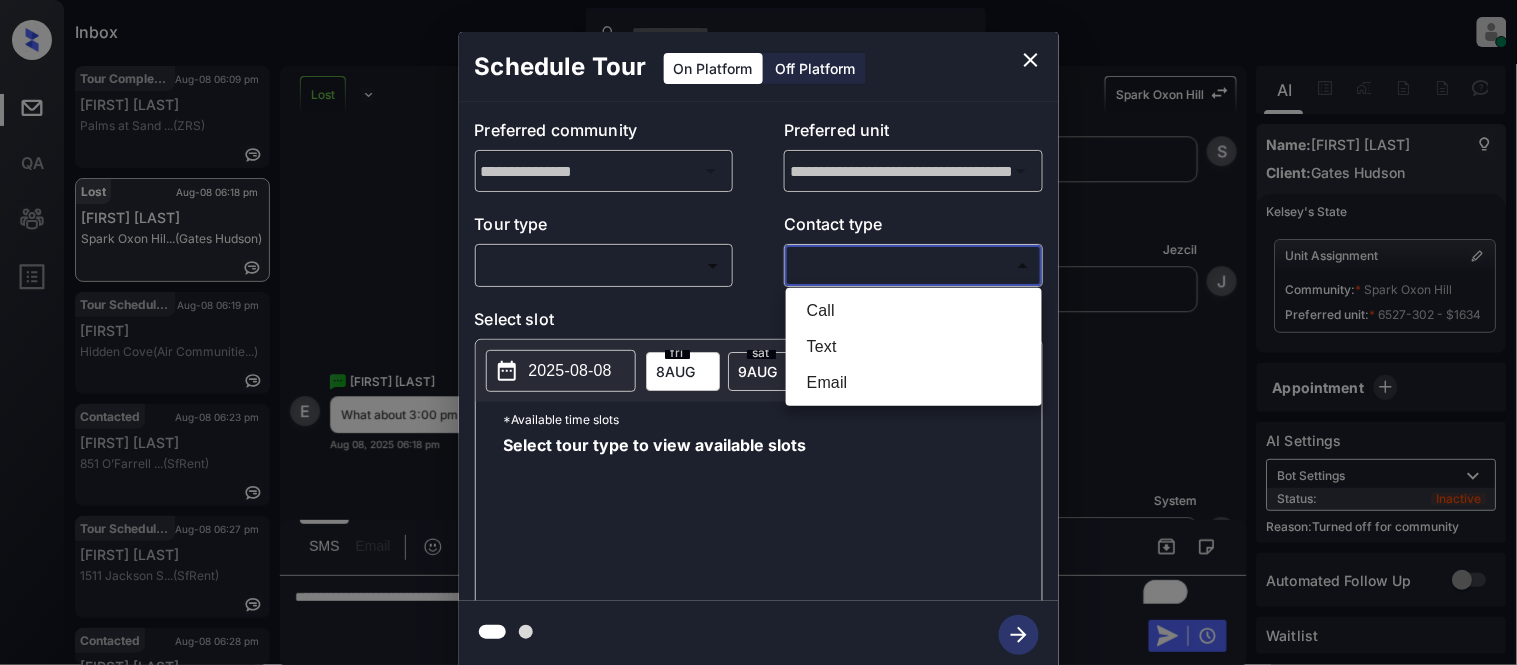 click on "Text" at bounding box center (914, 347) 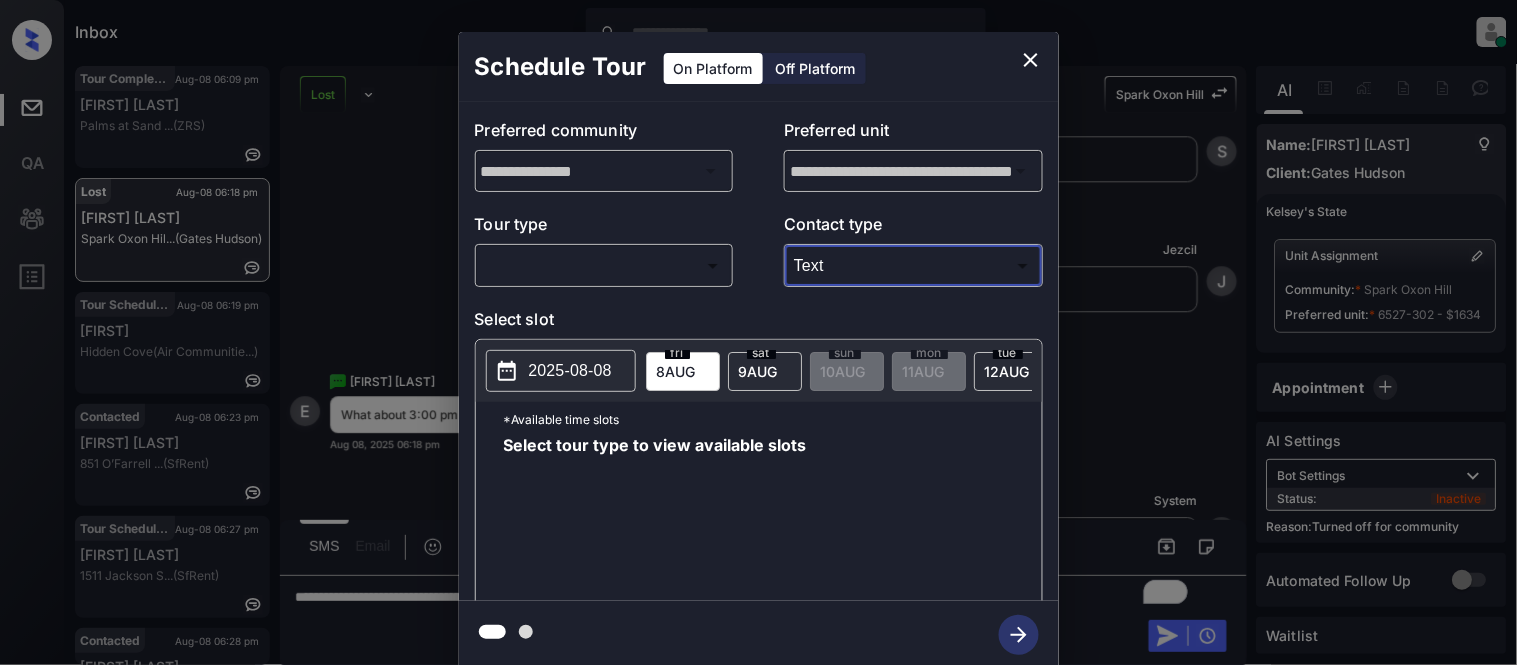 click on "Inbox Kristina Cataag Online Set yourself   offline Set yourself   on break Profile Switch to  light  mode Sign out Tour Completed Aug-08 06:09 pm   Julie C Palms at Sand ...  (ZRS) Lost Aug-08 06:18 pm   Elodie Chopart... Spark Oxon Hil...  (Gates Hudson) Tour Scheduled Aug-08 06:19 pm   Lourdes Hidden Cove  (Air Communitie...) Contacted Aug-08 06:23 pm   Peerapat Meeth... 851 O’Farrell ...  (SfRent) Tour Scheduled Aug-08 06:27 pm   Benjamin Towns... 1511 Jackson S...  (SfRent) Contacted Aug-08 06:28 pm   Kenta Satoh Griffis Missio...  (Griffis Reside...) Lost Lead Sentiment: Angry Upon sliding the acknowledgement:  Lead will move to lost stage. * ​ SMS and call option will be set to opt out. AFM will be turned off for the lead. Spark Oxon Hill New Message Kelsey Notes Note: https://conversation.getzuma.com/689187c233af3ea800c8ed9e - Paste this link into your browser to view Kelsey’s conversation with the prospect Aug 04, 2025 09:25 pm K New Message Agent Lead created via leadPoller in Inbound stage. A" at bounding box center [758, 332] 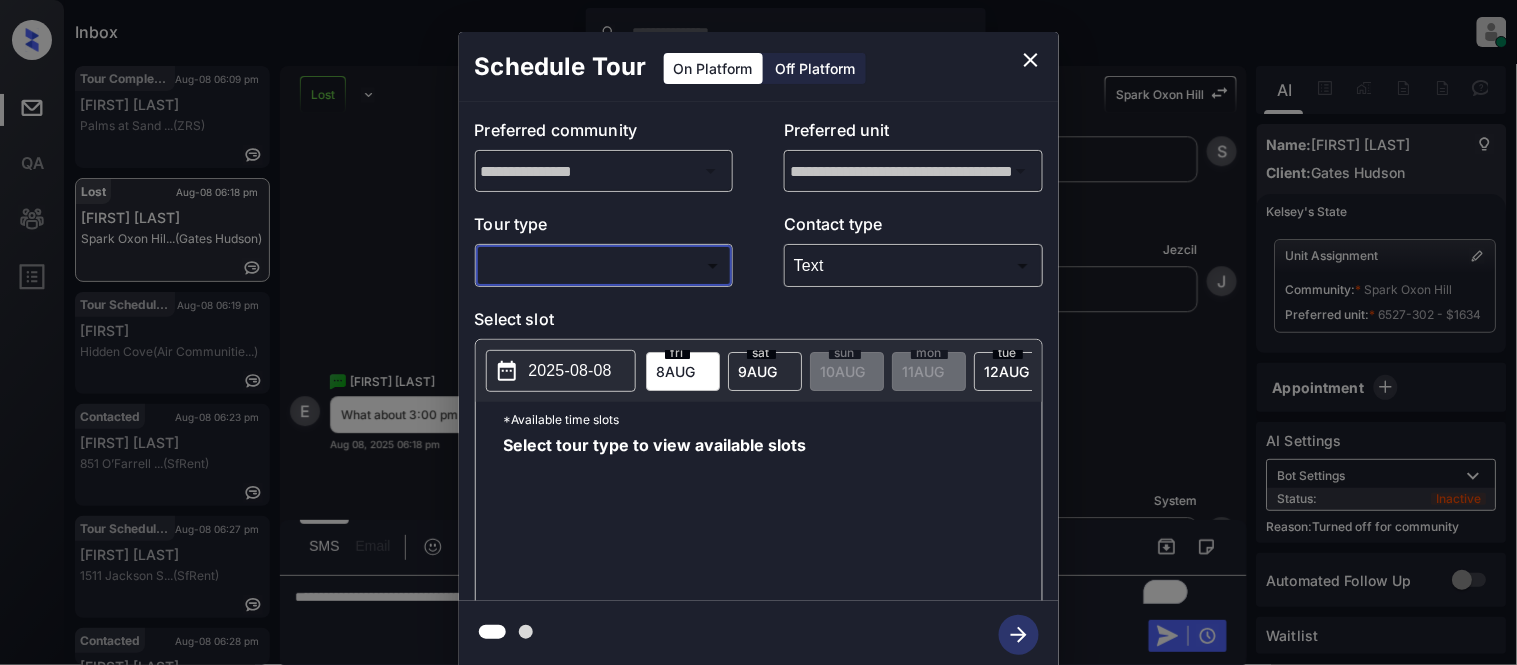 click on "Inbox Kristina Cataag Online Set yourself   offline Set yourself   on break Profile Switch to  light  mode Sign out Tour Completed Aug-08 06:09 pm   Julie C Palms at Sand ...  (ZRS) Lost Aug-08 06:18 pm   Elodie Chopart... Spark Oxon Hil...  (Gates Hudson) Tour Scheduled Aug-08 06:19 pm   Lourdes Hidden Cove  (Air Communitie...) Contacted Aug-08 06:23 pm   Peerapat Meeth... 851 O’Farrell ...  (SfRent) Tour Scheduled Aug-08 06:27 pm   Benjamin Towns... 1511 Jackson S...  (SfRent) Contacted Aug-08 06:28 pm   Kenta Satoh Griffis Missio...  (Griffis Reside...) Lost Lead Sentiment: Angry Upon sliding the acknowledgement:  Lead will move to lost stage. * ​ SMS and call option will be set to opt out. AFM will be turned off for the lead. Spark Oxon Hill New Message Kelsey Notes Note: https://conversation.getzuma.com/689187c233af3ea800c8ed9e - Paste this link into your browser to view Kelsey’s conversation with the prospect Aug 04, 2025 09:25 pm K New Message Agent Lead created via leadPoller in Inbound stage. A" at bounding box center [758, 332] 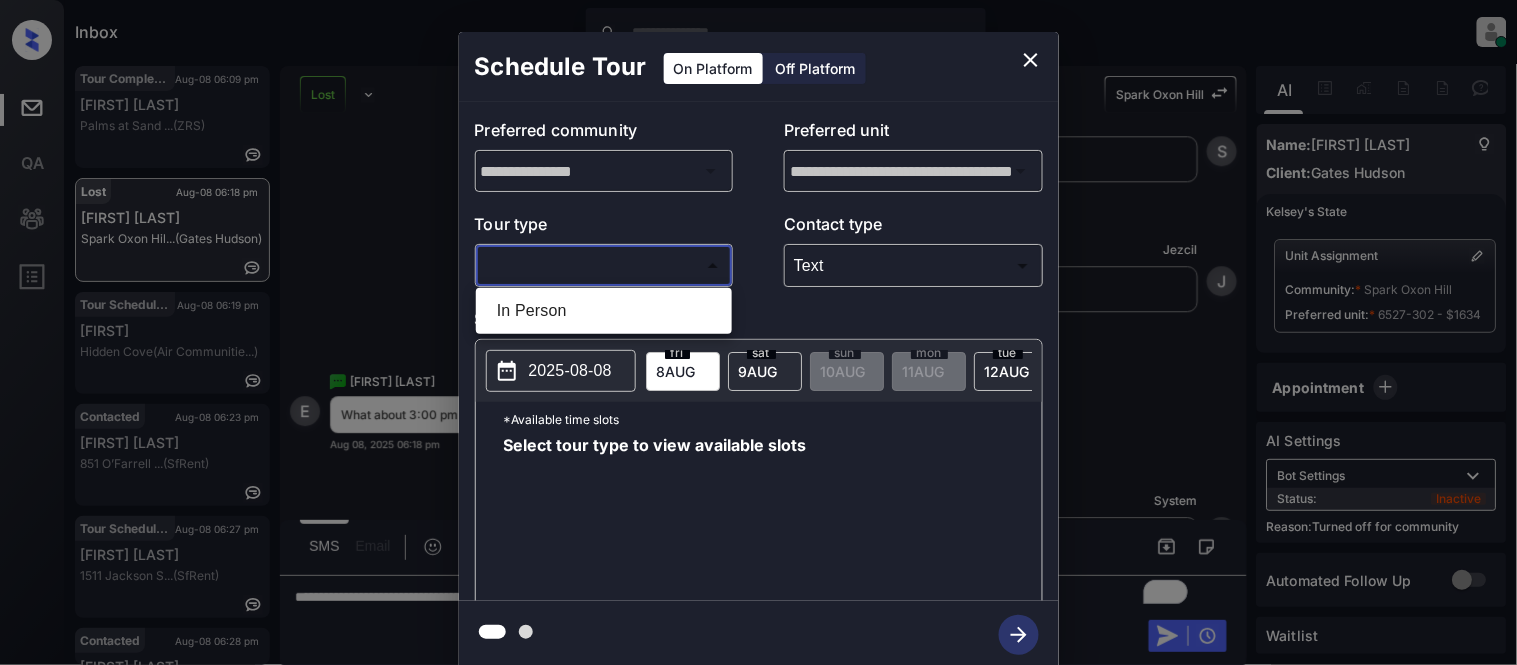 click on "In Person" at bounding box center (604, 311) 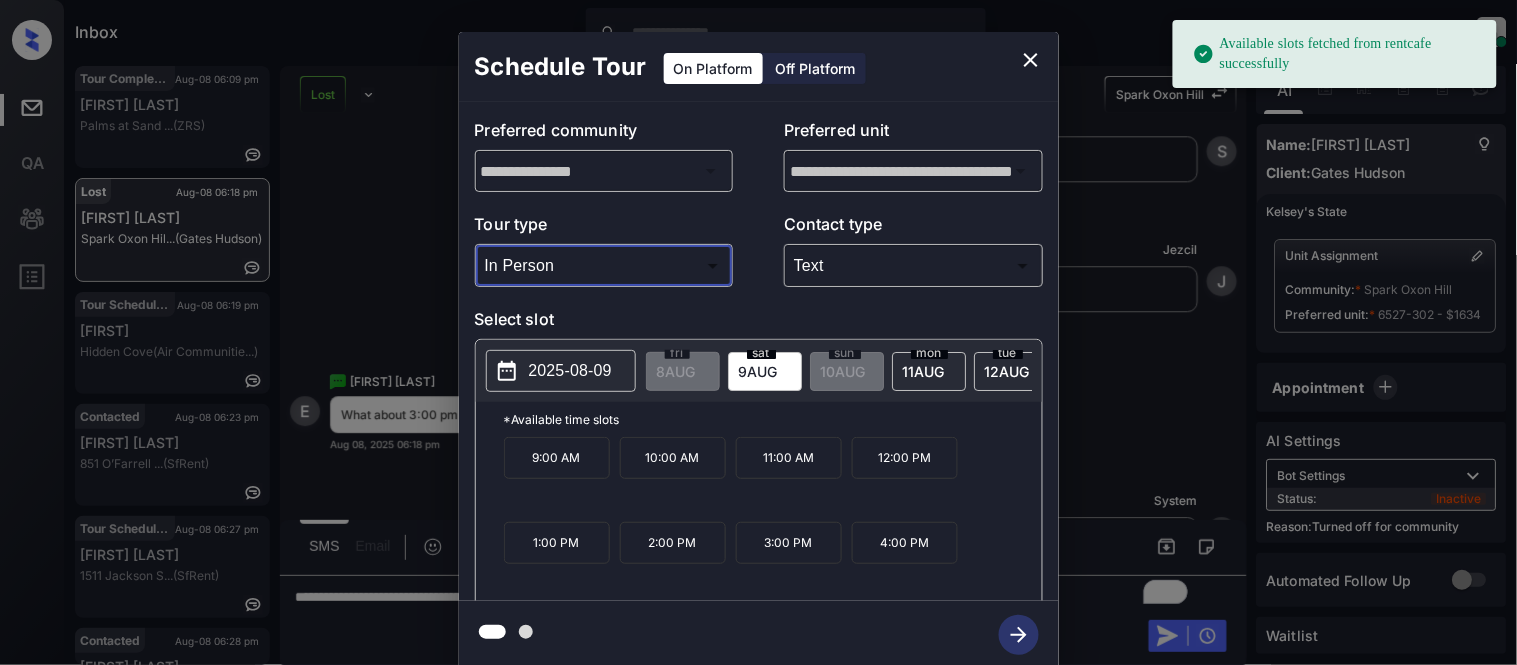 click on "3:00 PM" at bounding box center [789, 543] 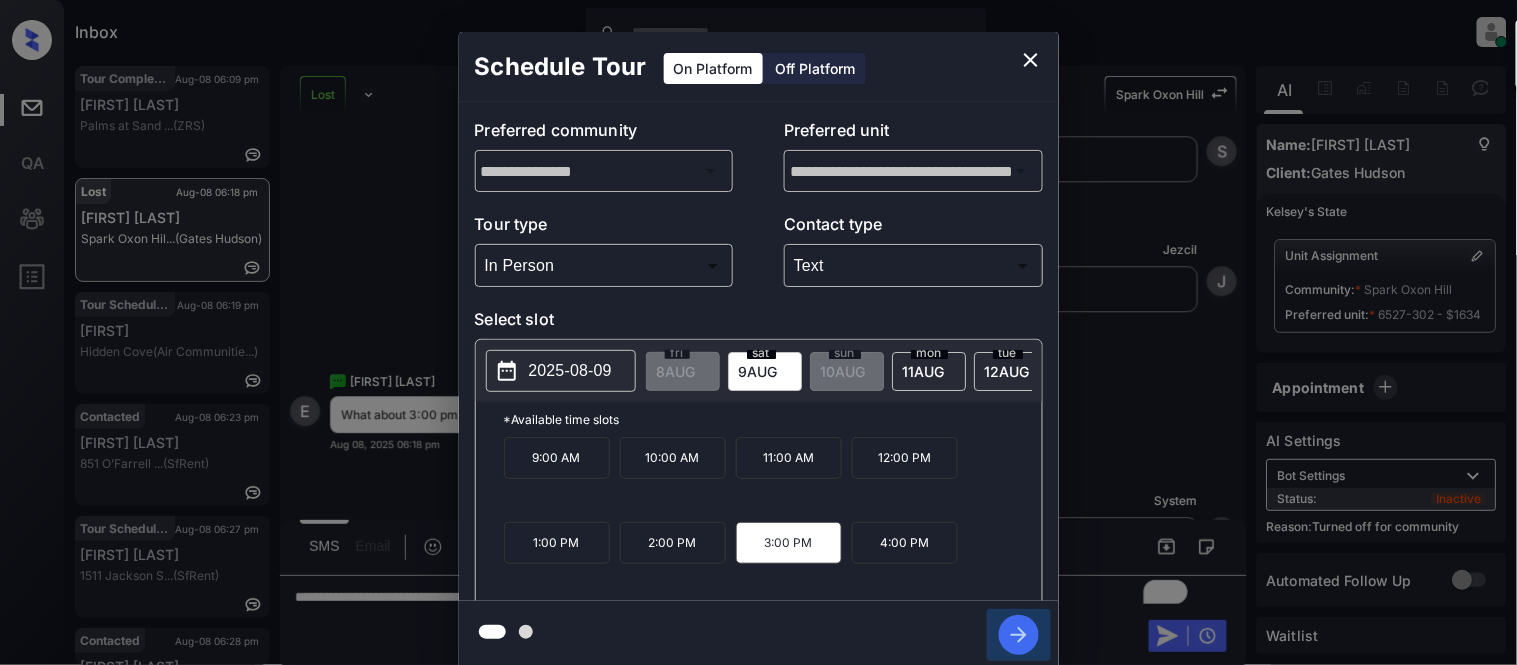 click 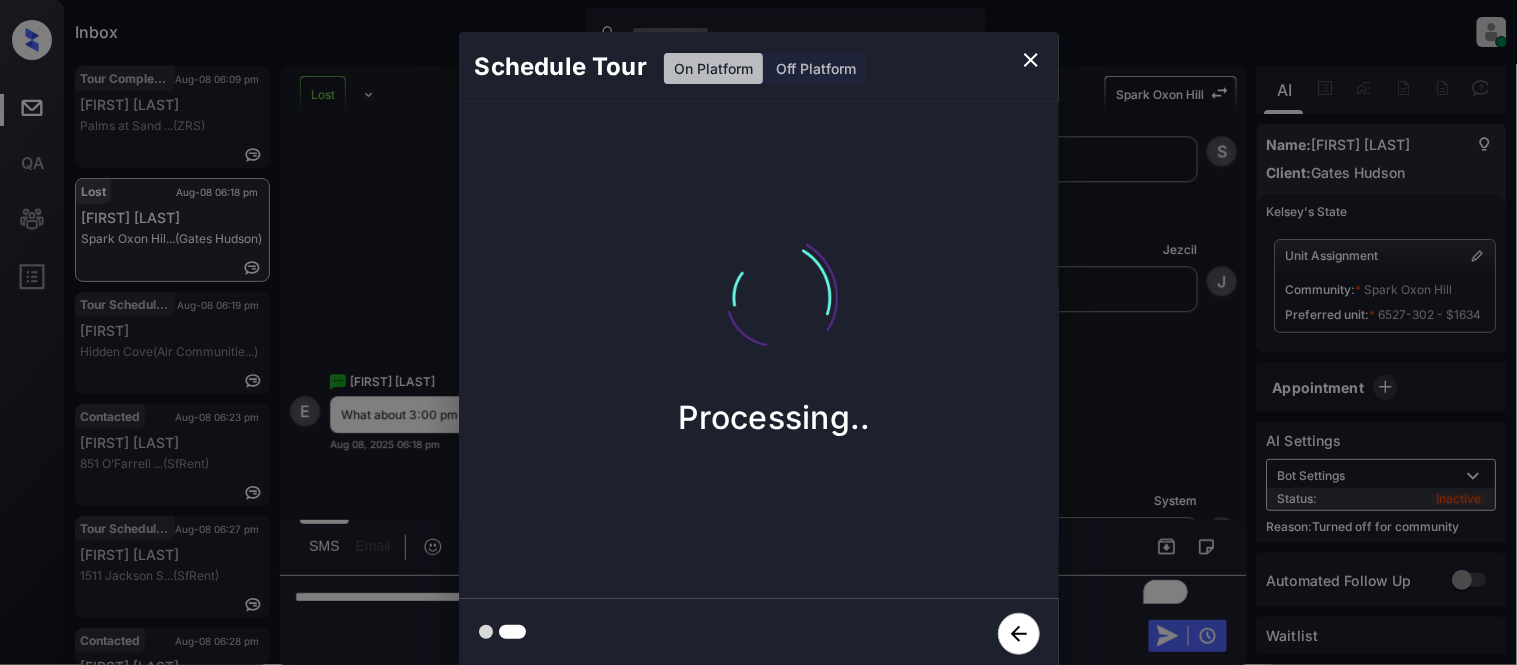 click on "Schedule Tour On Platform Off Platform Processing.." at bounding box center (758, 350) 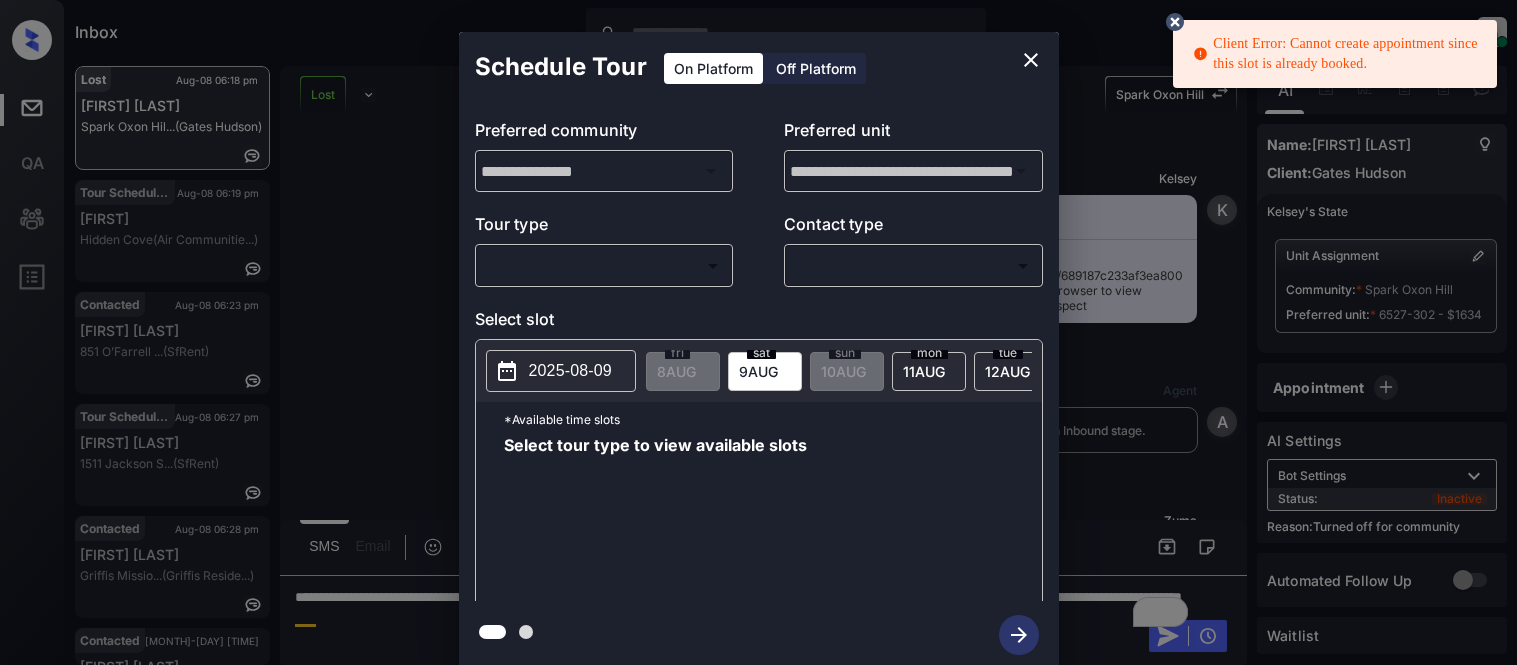 scroll, scrollTop: 0, scrollLeft: 0, axis: both 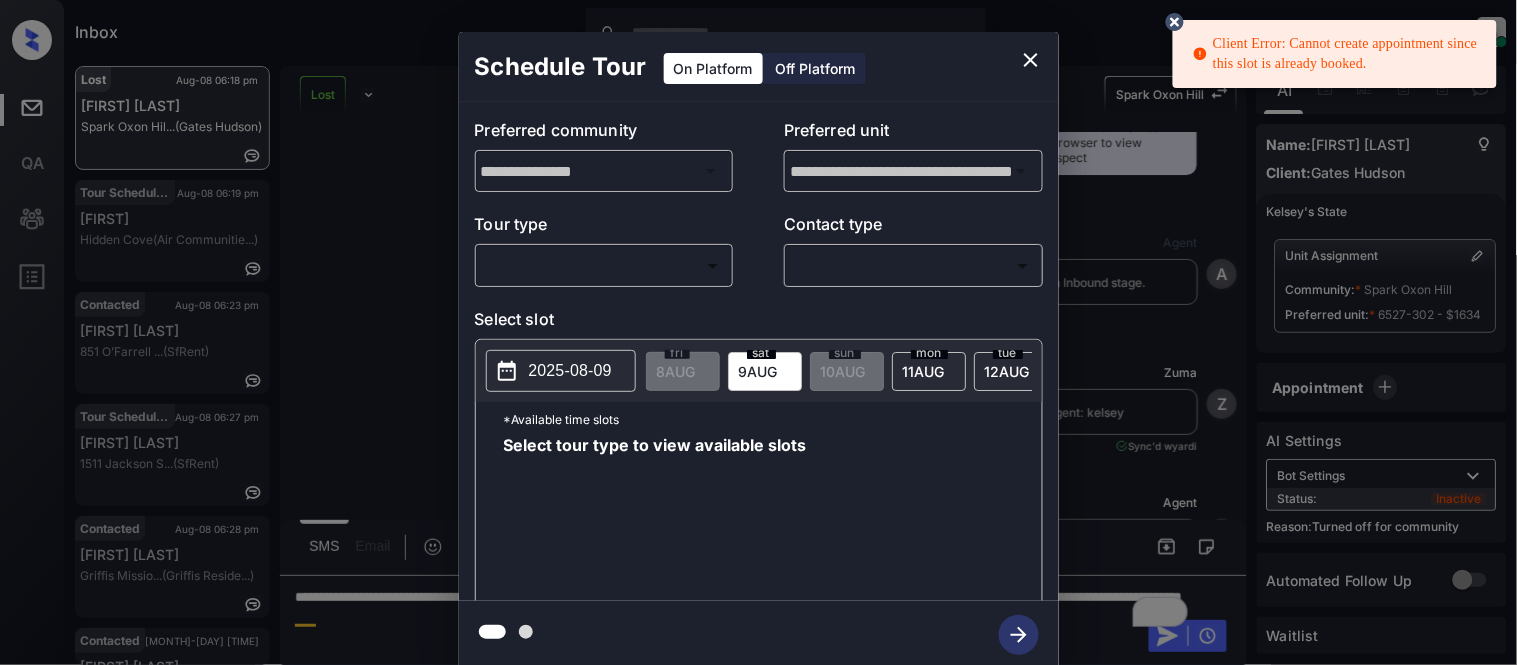 click on "Client Error: Cannot create appointment since this slot is already booked. Inbox Kristina Cataag Online Set yourself   offline Set yourself   on break Profile Switch to  light  mode Sign out Lost Aug-08 06:18 pm   Elodie Chopart... Spark Oxon Hil...  (Gates Hudson) Tour Scheduled Aug-08 06:19 pm   Lourdes Hidden Cove  (Air Communitie...) Contacted Aug-08 06:23 pm   Peerapat Meeth... 851 O’Farrell ...  (SfRent) Tour Scheduled Aug-08 06:27 pm   Benjamin Towns... 1511 Jackson S...  (SfRent) Contacted Aug-08 06:28 pm   Kenta Satoh Griffis Missio...  (Griffis Reside...) Contacted Aug-08 06:36 pm   Jacob Turobine... HillCreste  (Air Communitie...) Lost Lead Sentiment: Angry Upon sliding the acknowledgement:  Lead will move to lost stage. * ​ SMS and call option will be set to opt out. AFM will be turned off for the lead. Spark Oxon Hill New Message Kelsey Notes Note: https://conversation.getzuma.com/689187c233af3ea800c8ed9e - Paste this link into your browser to view Kelsey’s conversation with the prospect K" at bounding box center [758, 332] 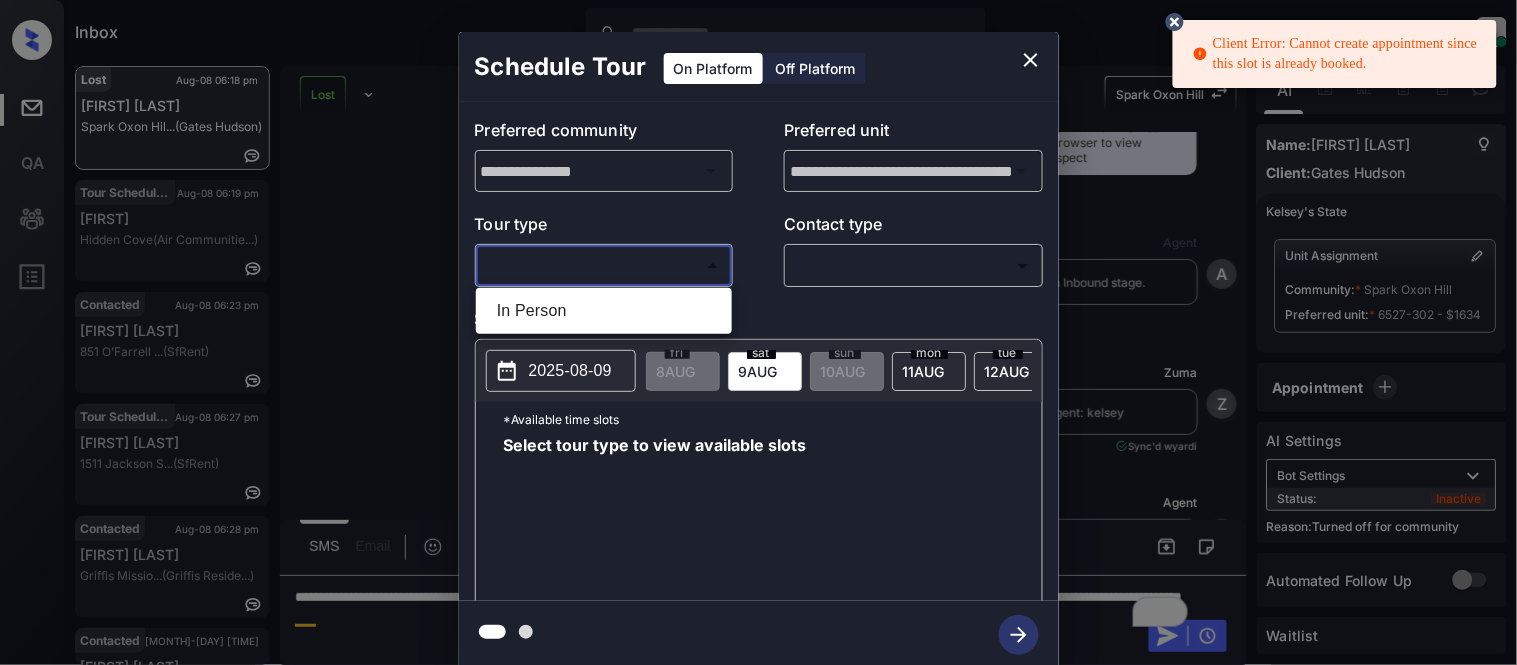 click on "In Person" at bounding box center [604, 311] 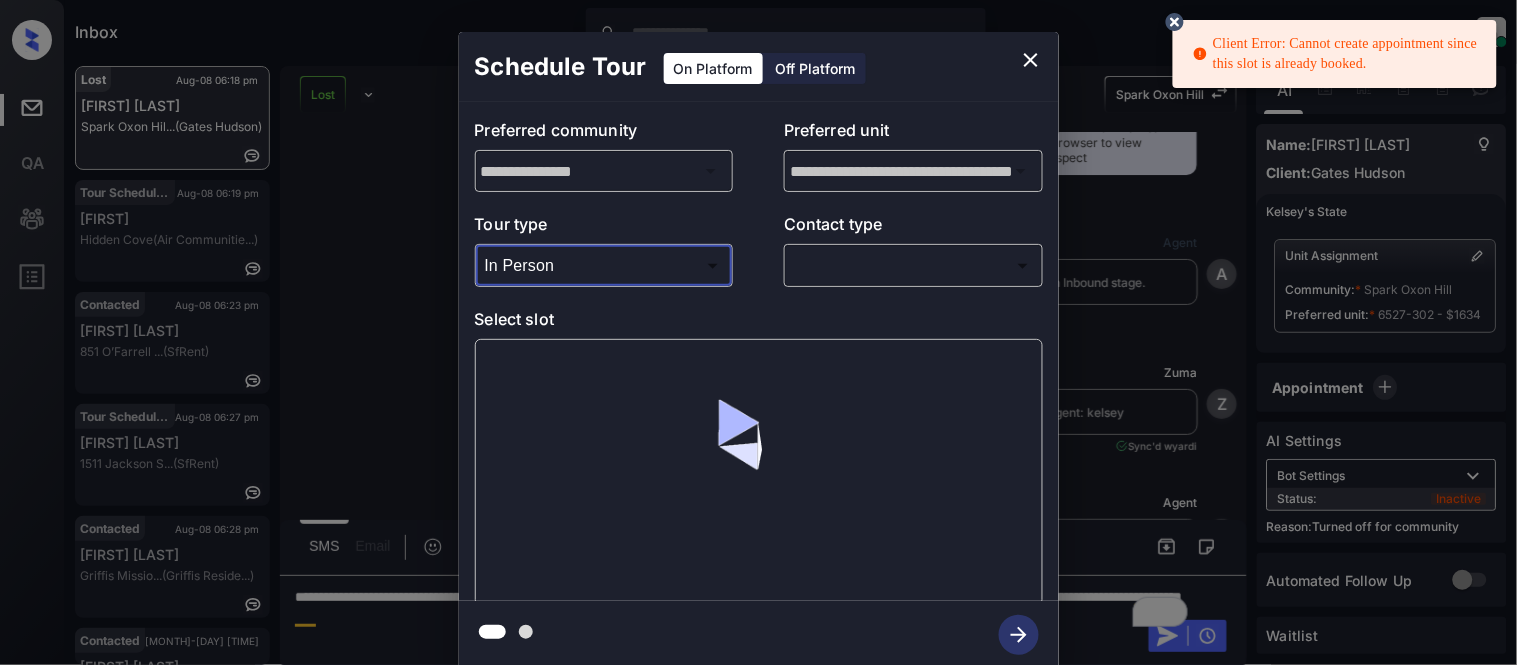 click on "Client Error: Cannot create appointment since this slot is already booked. Inbox Kristina Cataag Online Set yourself   offline Set yourself   on break Profile Switch to  light  mode Sign out Lost Aug-08 06:18 pm   Elodie Chopart... Spark Oxon Hil...  (Gates Hudson) Tour Scheduled Aug-08 06:19 pm   Lourdes Hidden Cove  (Air Communitie...) Contacted Aug-08 06:23 pm   Peerapat Meeth... 851 O’Farrell ...  (SfRent) Tour Scheduled Aug-08 06:27 pm   Benjamin Towns... 1511 Jackson S...  (SfRent) Contacted Aug-08 06:28 pm   Kenta Satoh Griffis Missio...  (Griffis Reside...) Contacted Aug-08 06:36 pm   Jacob Turobine... HillCreste  (Air Communitie...) Lost Lead Sentiment: Angry Upon sliding the acknowledgement:  Lead will move to lost stage. * ​ SMS and call option will be set to opt out. AFM will be turned off for the lead. Spark Oxon Hill New Message Kelsey Notes Note: https://conversation.getzuma.com/689187c233af3ea800c8ed9e - Paste this link into your browser to view Kelsey’s conversation with the prospect K" at bounding box center (758, 332) 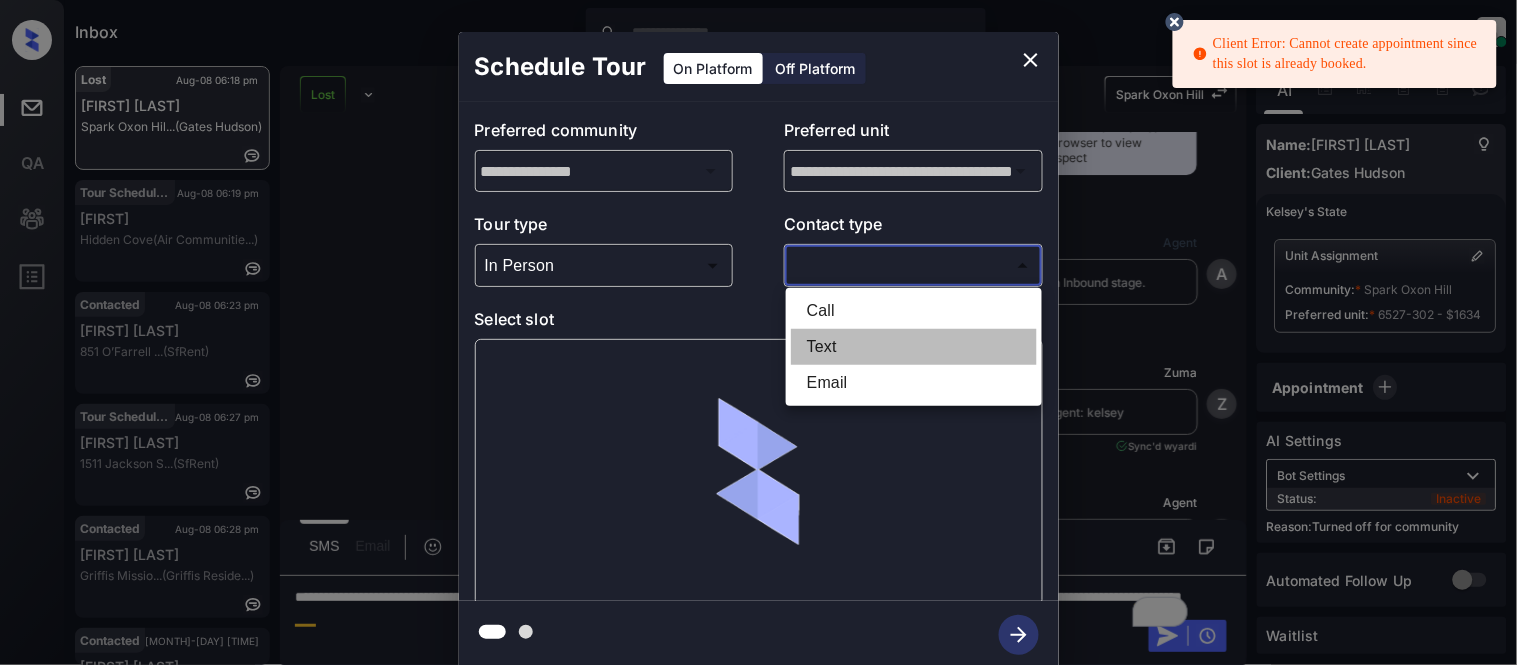 click on "Text" at bounding box center [914, 347] 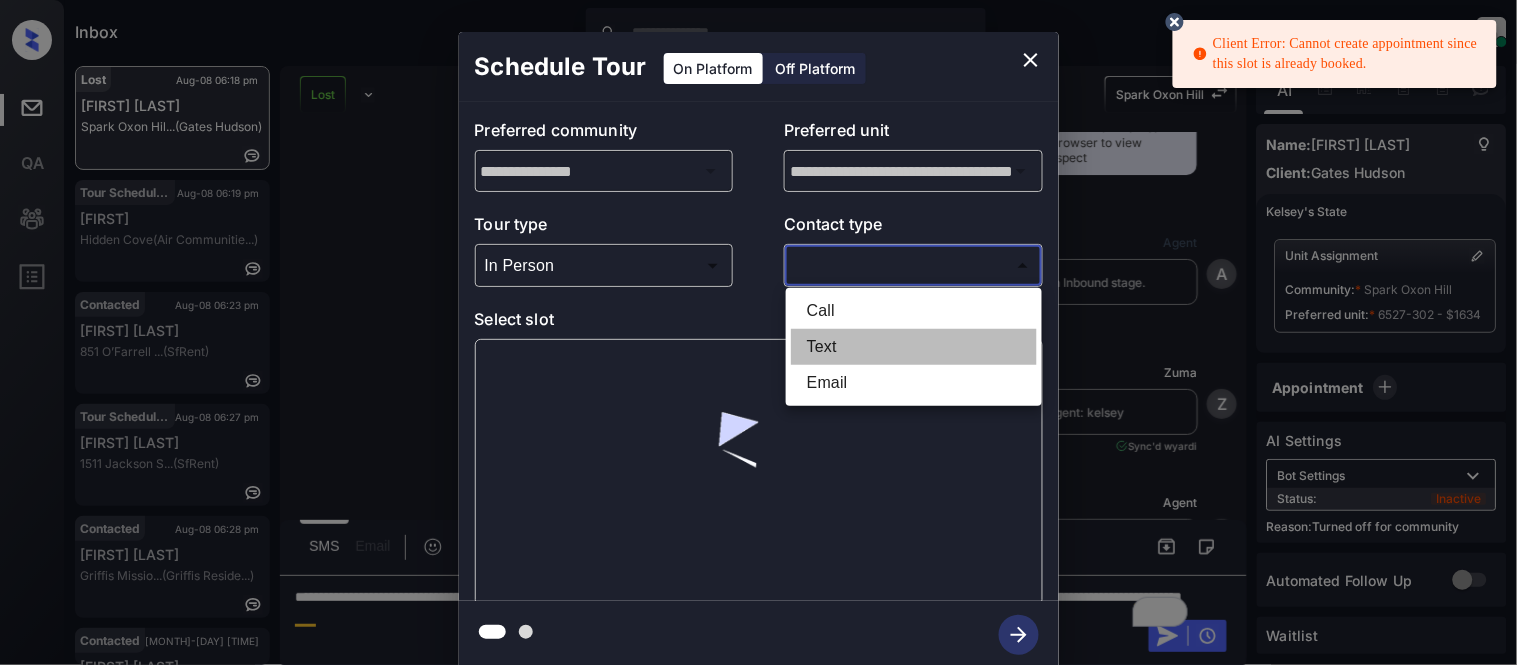 type on "****" 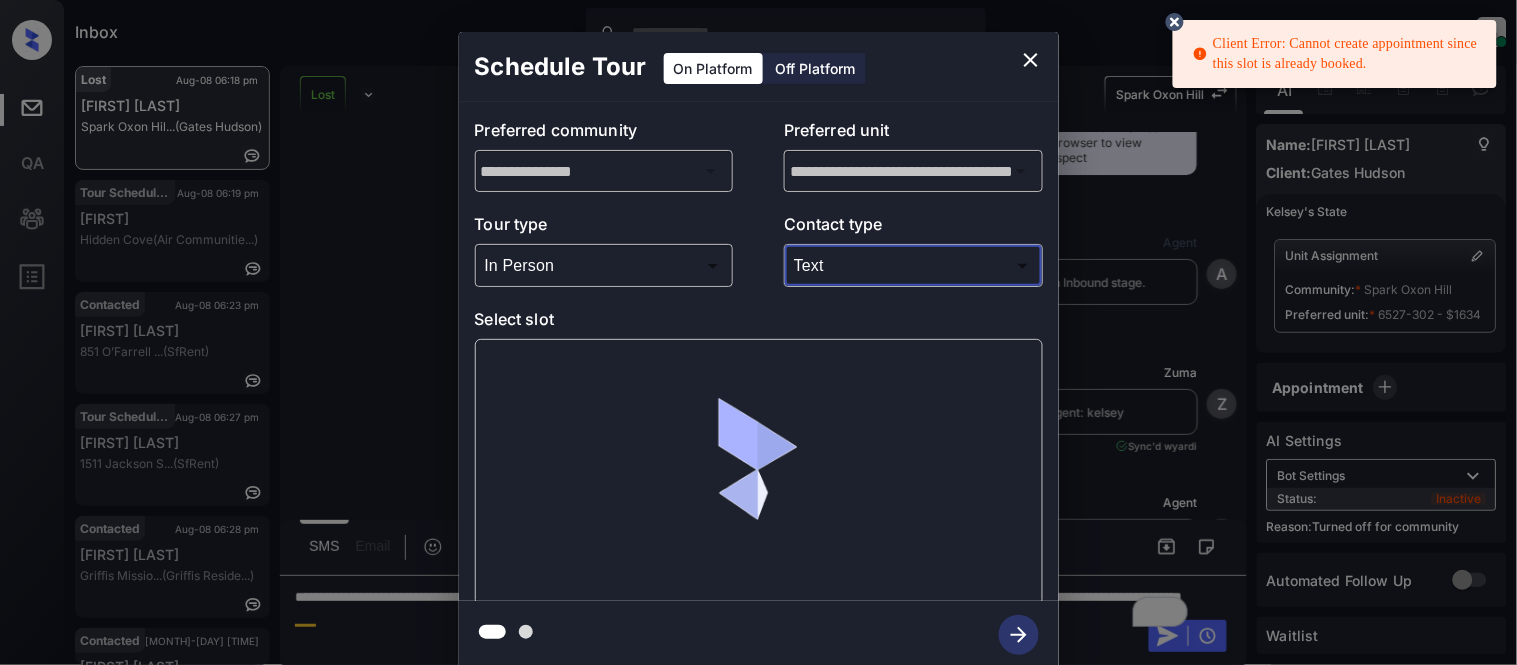 click at bounding box center [759, 472] 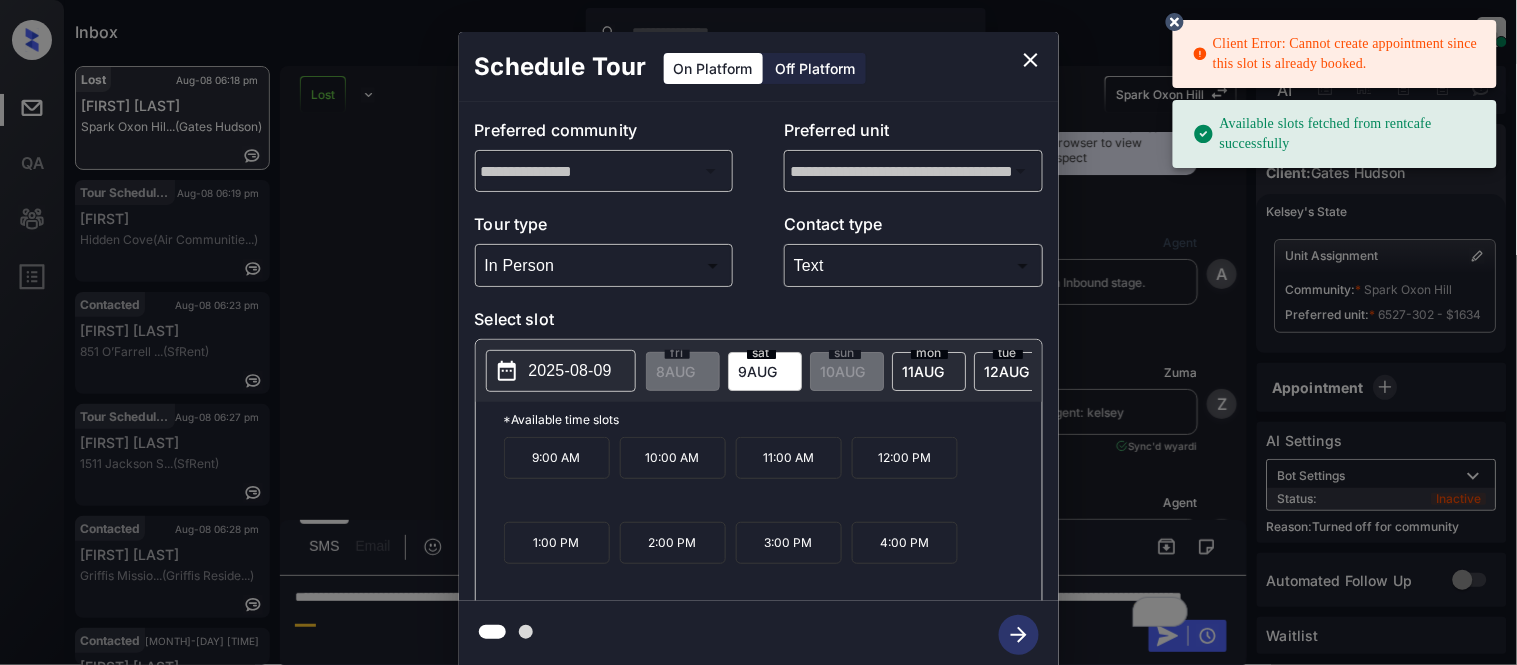 click on "3:00 PM" at bounding box center [789, 543] 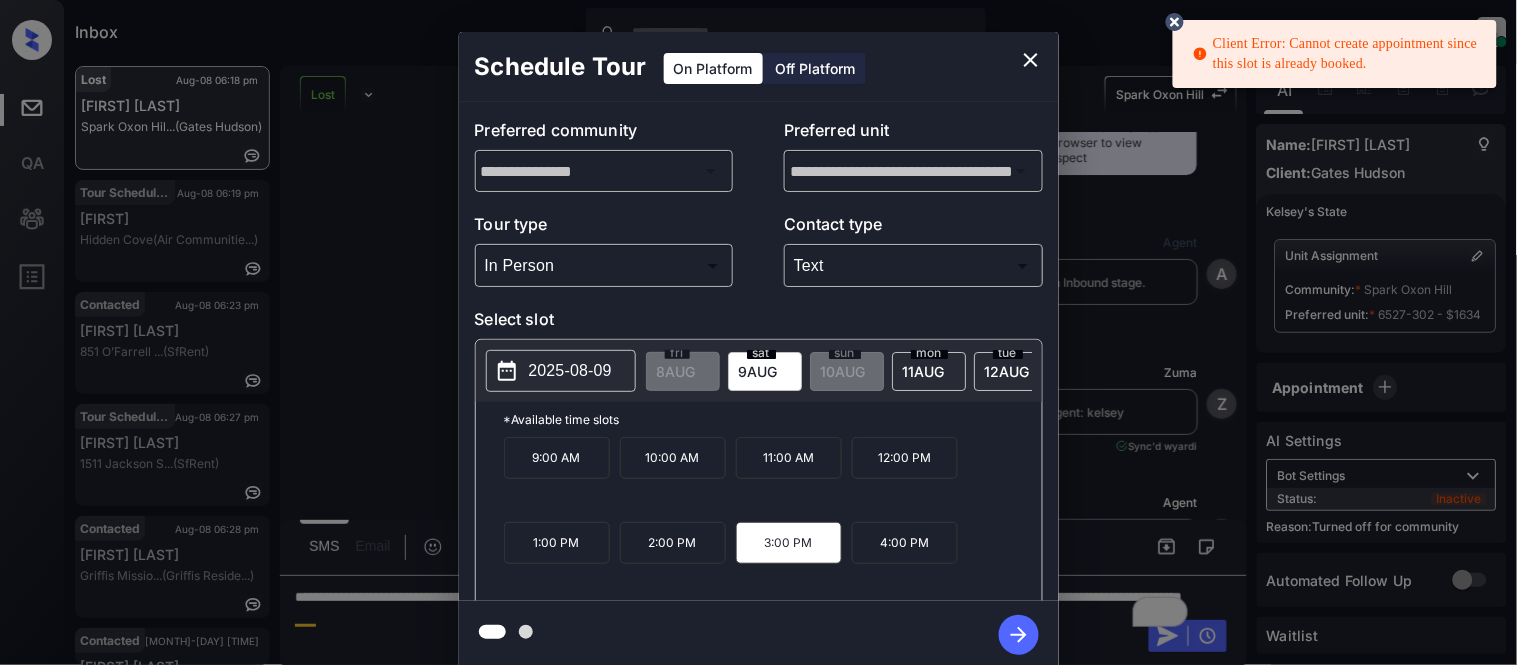 click on "2:00 PM" at bounding box center [673, 543] 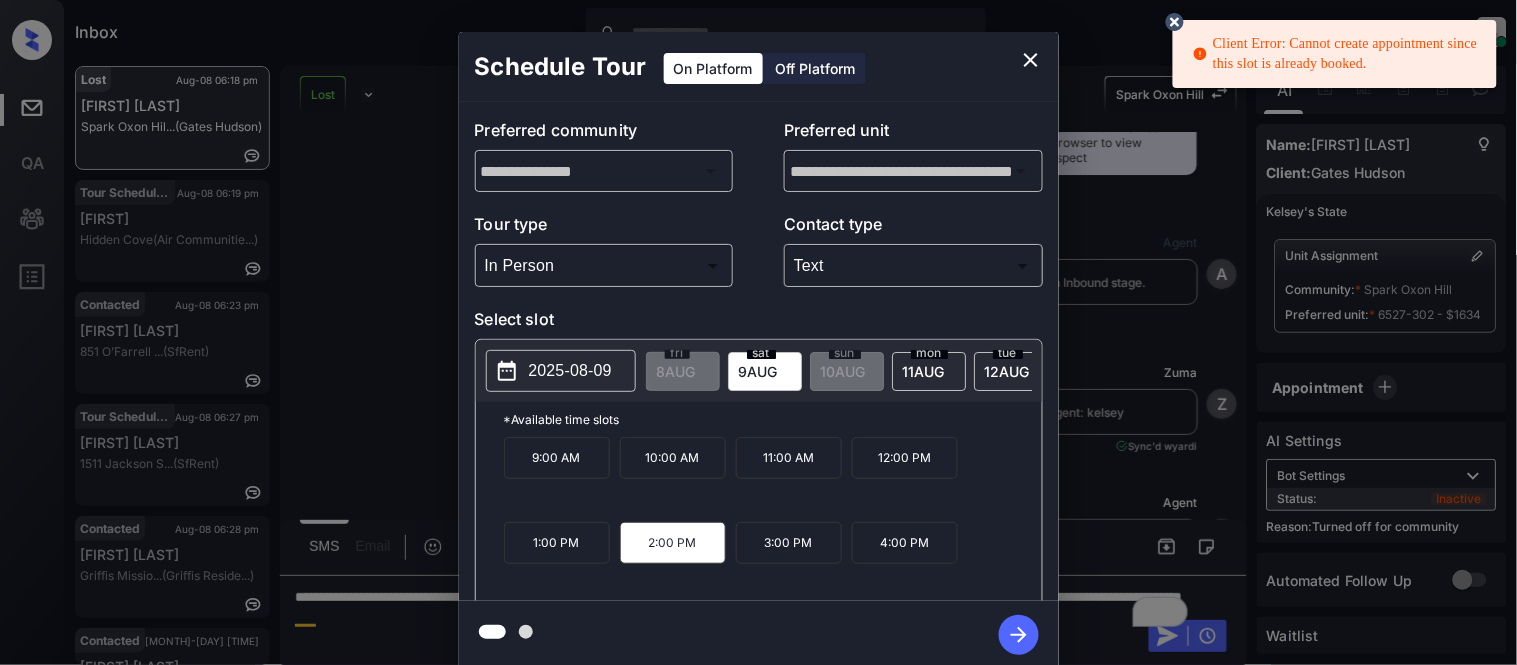 click 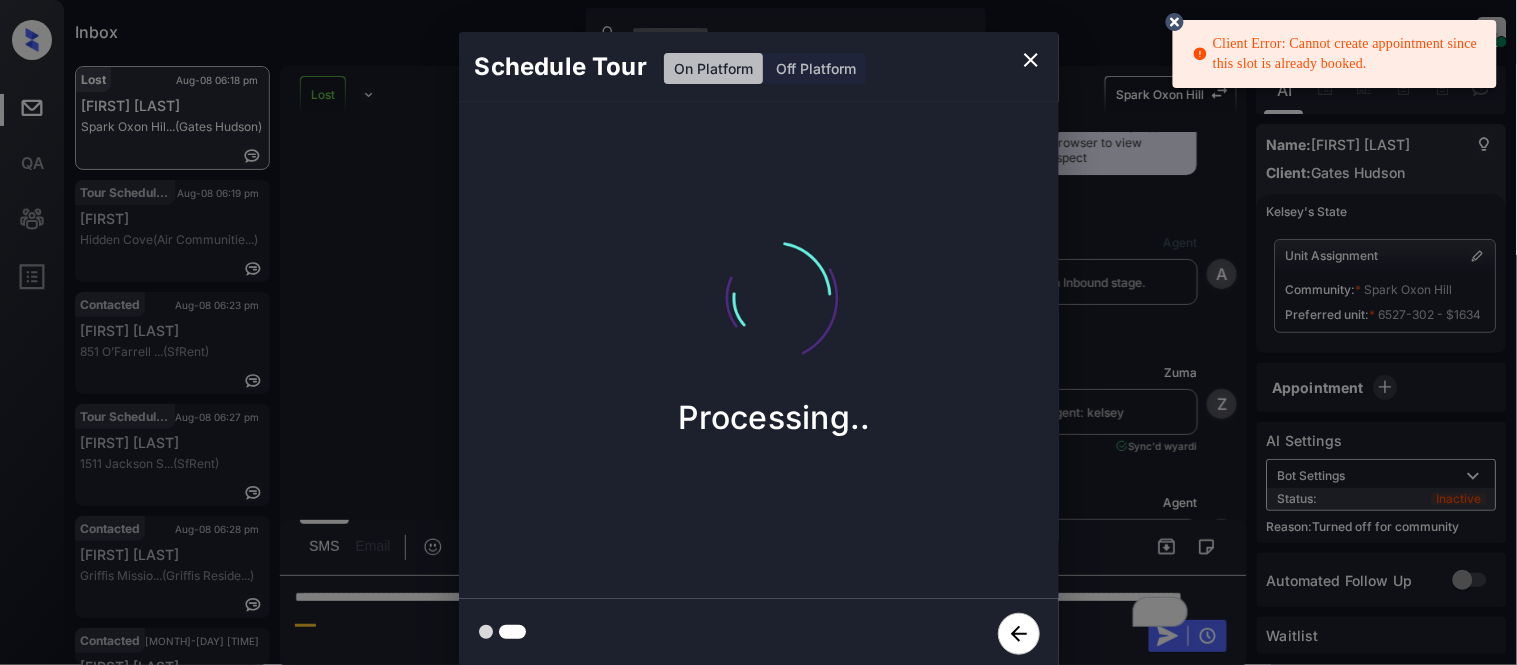 click on "Schedule Tour On Platform Off Platform Processing.." at bounding box center (758, 350) 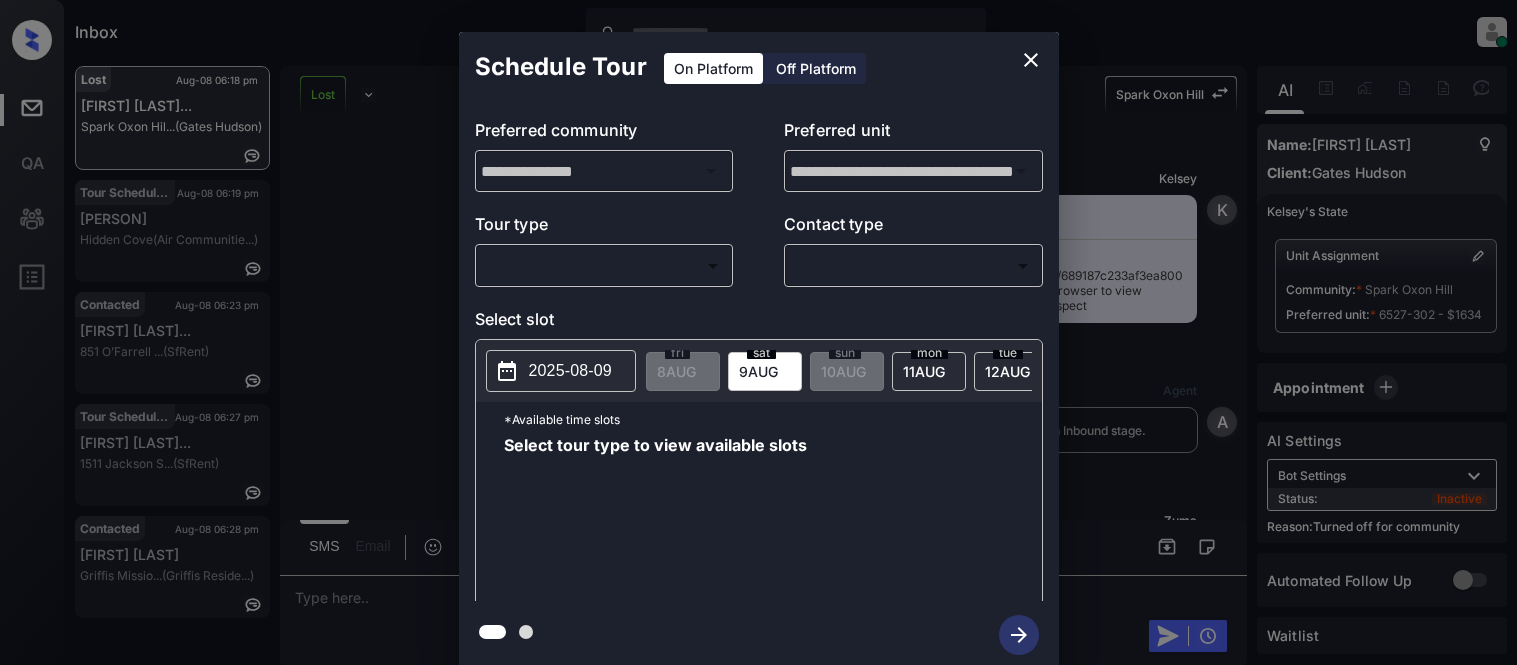 scroll, scrollTop: 0, scrollLeft: 0, axis: both 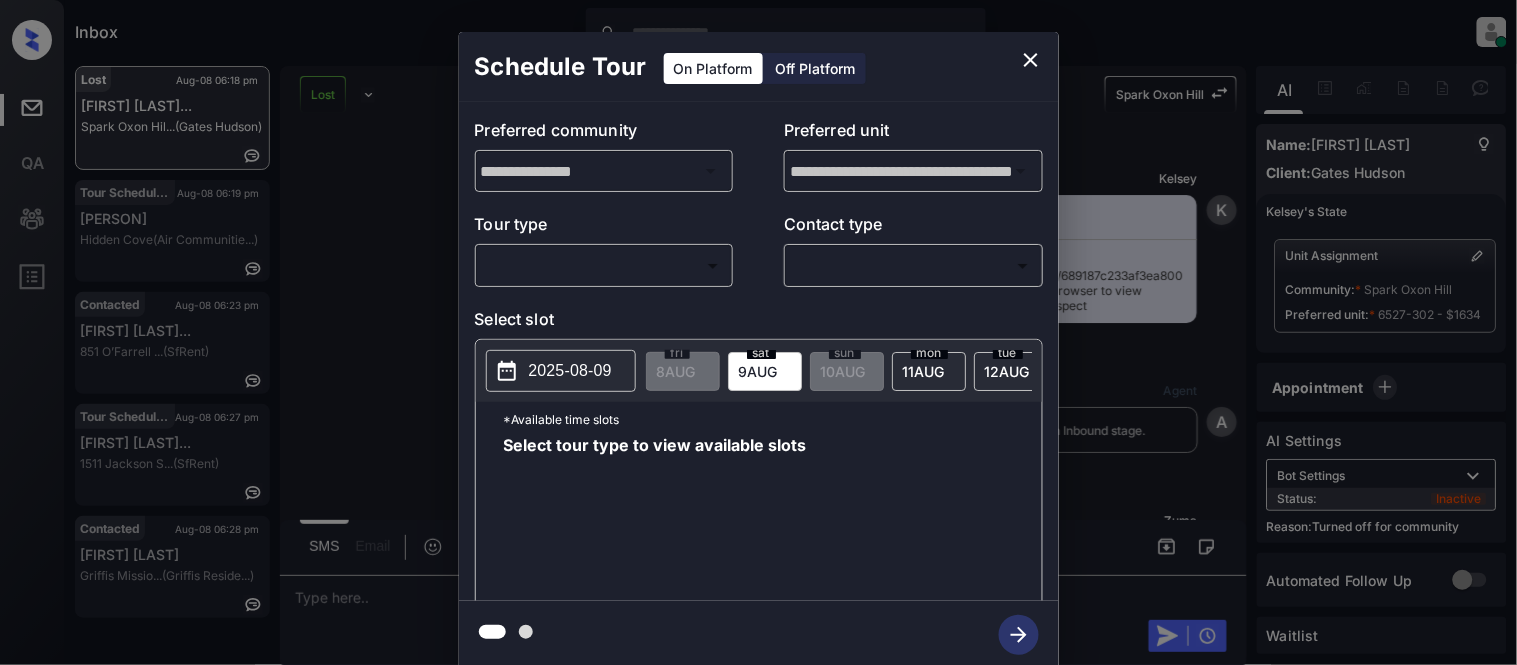 click on "Inbox [PERSON] Online Set yourself   offline Set yourself   on break Profile Switch to  light  mode Sign out Lost Aug-08 06:18 pm   [PERSON]... Spark Oxon Hil...  (Gates Hudson) Tour Scheduled Aug-08 06:19 pm   [PERSON] Hidden Cove  (Air Communitie...) Contacted Aug-08 06:23 pm   [PERSON]... 851 O’Farrell ...  (SfRent) Tour Scheduled Aug-08 06:27 pm   [PERSON]... 1511 Jackson S...  (SfRent) Contacted Aug-08 06:28 pm   [PERSON] Griffis Missio...  (Griffis Reside...) Lost Lead Sentiment: Angry Upon sliding the acknowledgement:  Lead will move to lost stage. * ​ SMS and call option will be set to opt out. AFM will be turned off for the lead. Spark Oxon Hill New Message [PERSON] Notes Note: https://conversation.getzuma.com/689187c233af3ea800c8ed9e - Paste this link into your browser to view [PERSON]’s conversation with the prospect Aug 04, 2025 09:25 pm K New Message Agent Lead created via leadPoller in Inbound stage. Aug 04, 2025 09:25 pm A New Message Zuma Aug 04, 2025 09:25 pm Z A" at bounding box center [758, 332] 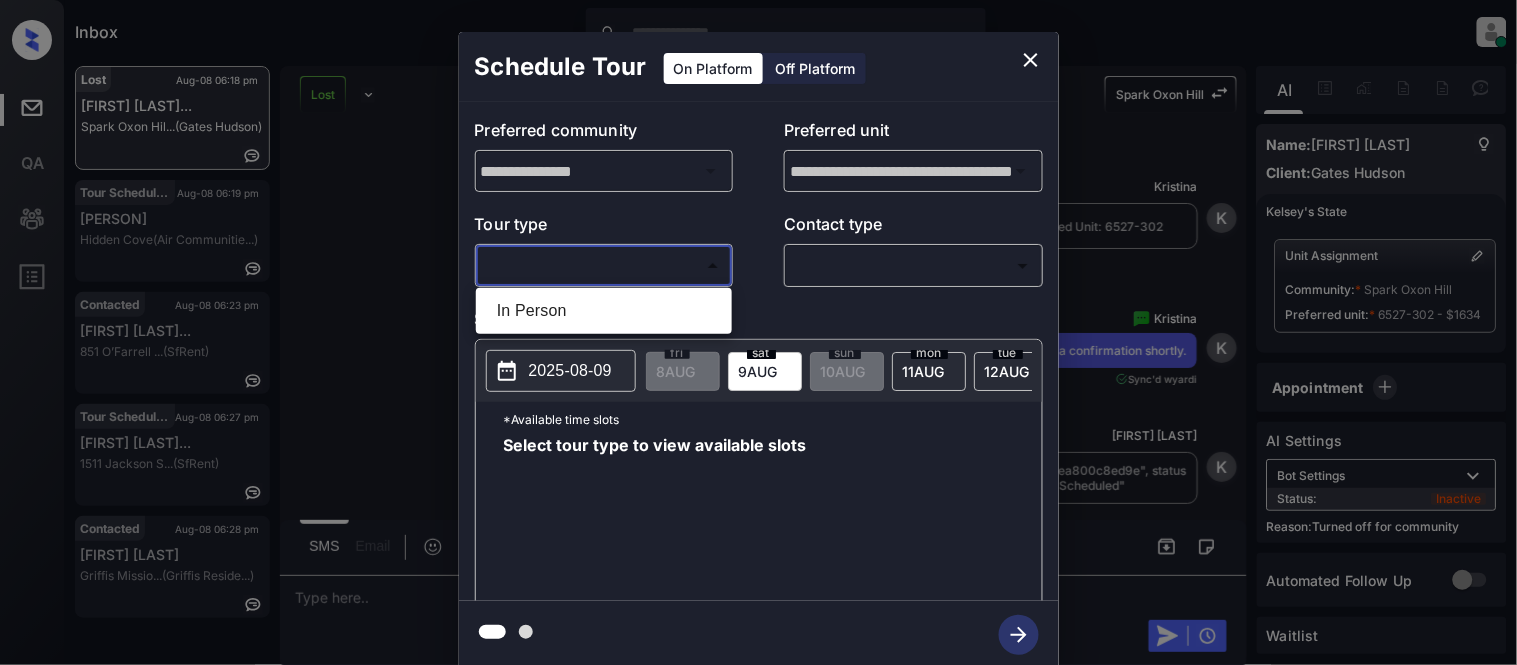 click on "In Person" at bounding box center [604, 311] 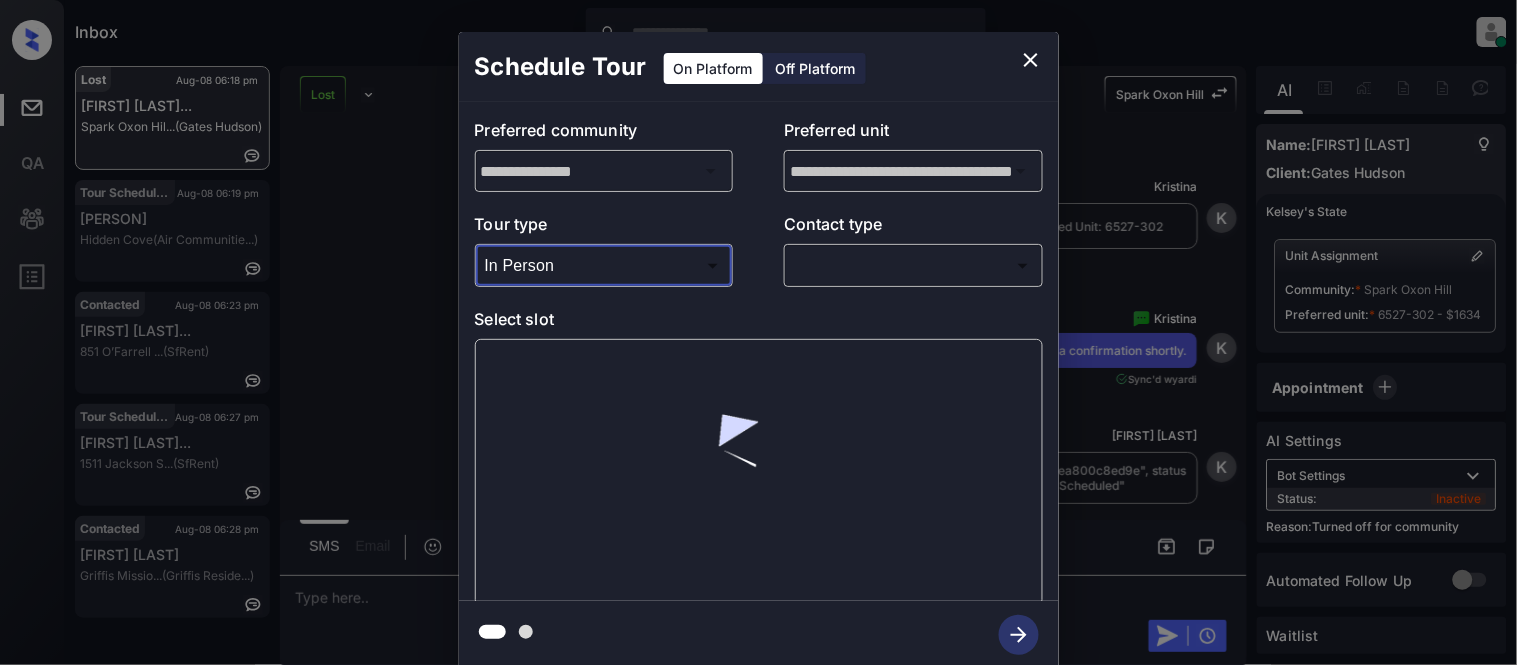 click on "Inbox [PERSON] Online Set yourself   offline Set yourself   on break Profile Switch to  light  mode Sign out Lost Aug-08 06:18 pm   [PERSON]... Spark Oxon Hil...  (Gates Hudson) Tour Scheduled Aug-08 06:19 pm   [PERSON] Hidden Cove  (Air Communitie...) Contacted Aug-08 06:23 pm   [PERSON]... 851 O’Farrell ...  (SfRent) Tour Scheduled Aug-08 06:27 pm   [PERSON]... 1511 Jackson S...  (SfRent) Contacted Aug-08 06:28 pm   [PERSON] Griffis Missio...  (Griffis Reside...) Lost Lead Sentiment: Angry Upon sliding the acknowledgement:  Lead will move to lost stage. * ​ SMS and call option will be set to opt out. AFM will be turned off for the lead. Spark Oxon Hill New Message [PERSON] Notes Note: https://conversation.getzuma.com/689187c233af3ea800c8ed9e - Paste this link into your browser to view [PERSON]’s conversation with the prospect Aug 04, 2025 09:25 pm K New Message Agent Lead created via leadPoller in Inbound stage. Aug 04, 2025 09:25 pm A New Message Zuma Aug 04, 2025 09:25 pm Z A" at bounding box center (758, 332) 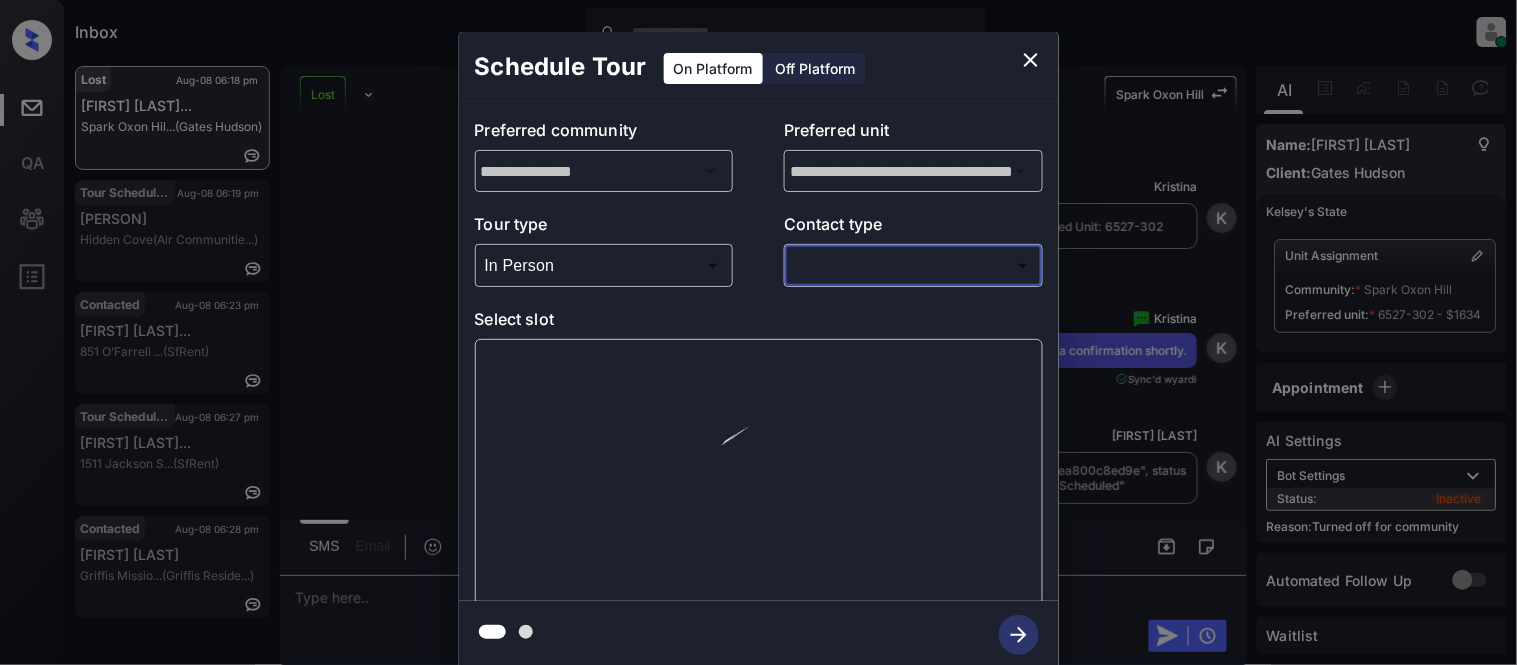 click on "Inbox [PERSON] Online Set yourself   offline Set yourself   on break Profile Switch to  light  mode Sign out Lost Aug-08 06:18 pm   [PERSON]... Spark Oxon Hil...  (Gates Hudson) Tour Scheduled Aug-08 06:19 pm   [PERSON] Hidden Cove  (Air Communitie...) Contacted Aug-08 06:23 pm   [PERSON]... 851 O’Farrell ...  (SfRent) Tour Scheduled Aug-08 06:27 pm   [PERSON]... 1511 Jackson S...  (SfRent) Contacted Aug-08 06:28 pm   [PERSON] Griffis Missio...  (Griffis Reside...) Lost Lead Sentiment: Angry Upon sliding the acknowledgement:  Lead will move to lost stage. * ​ SMS and call option will be set to opt out. AFM will be turned off for the lead. Spark Oxon Hill New Message [PERSON] Notes Note: https://conversation.getzuma.com/689187c233af3ea800c8ed9e - Paste this link into your browser to view [PERSON]’s conversation with the prospect Aug 04, 2025 09:25 pm K New Message Agent Lead created via leadPoller in Inbound stage. Aug 04, 2025 09:25 pm A New Message Zuma Aug 04, 2025 09:25 pm Z A" at bounding box center [758, 332] 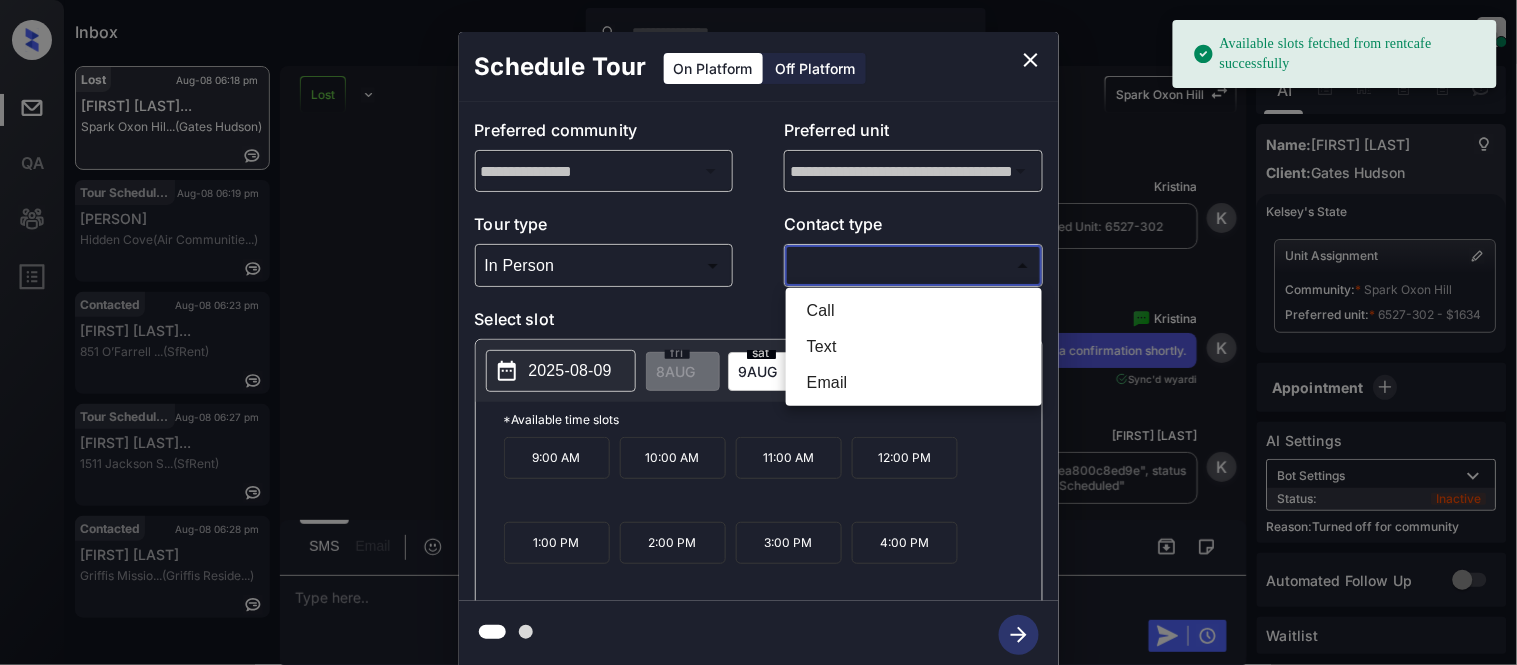 click on "Text" at bounding box center [914, 347] 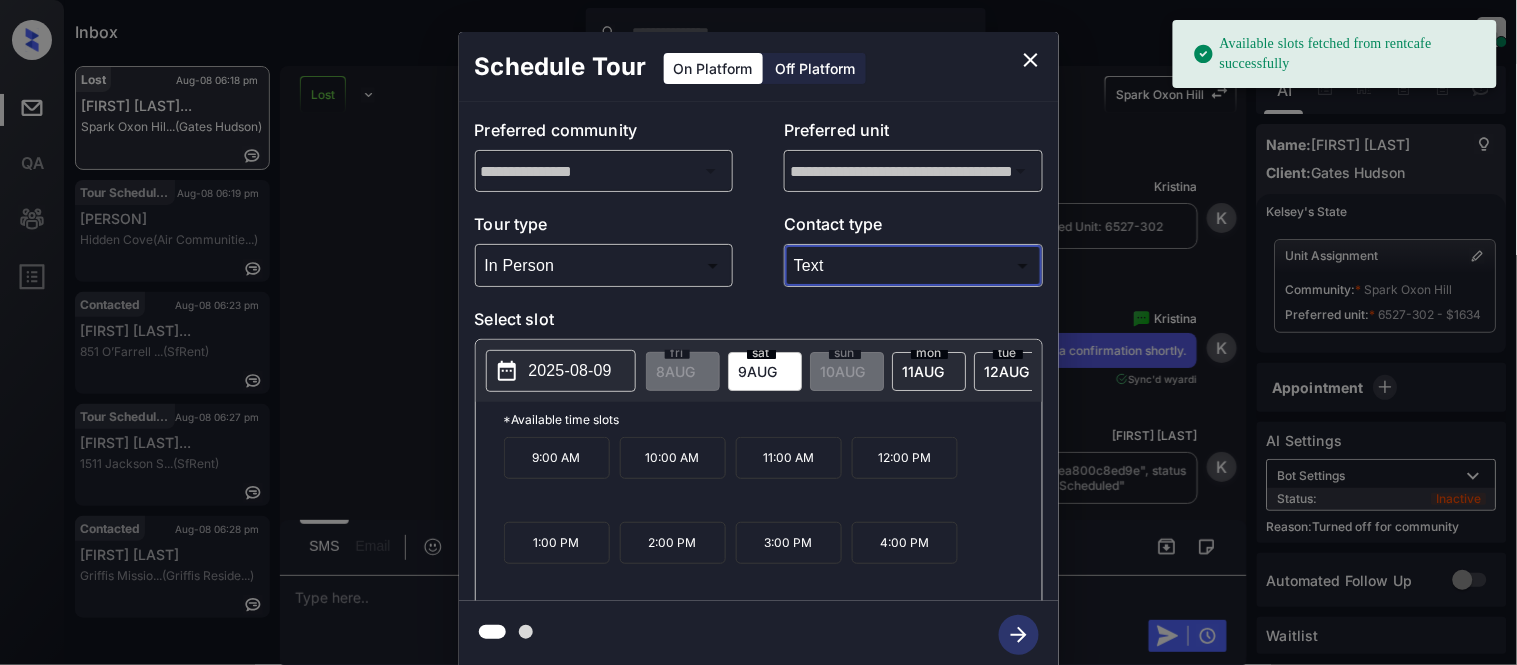 click on "4:00 PM" at bounding box center [905, 543] 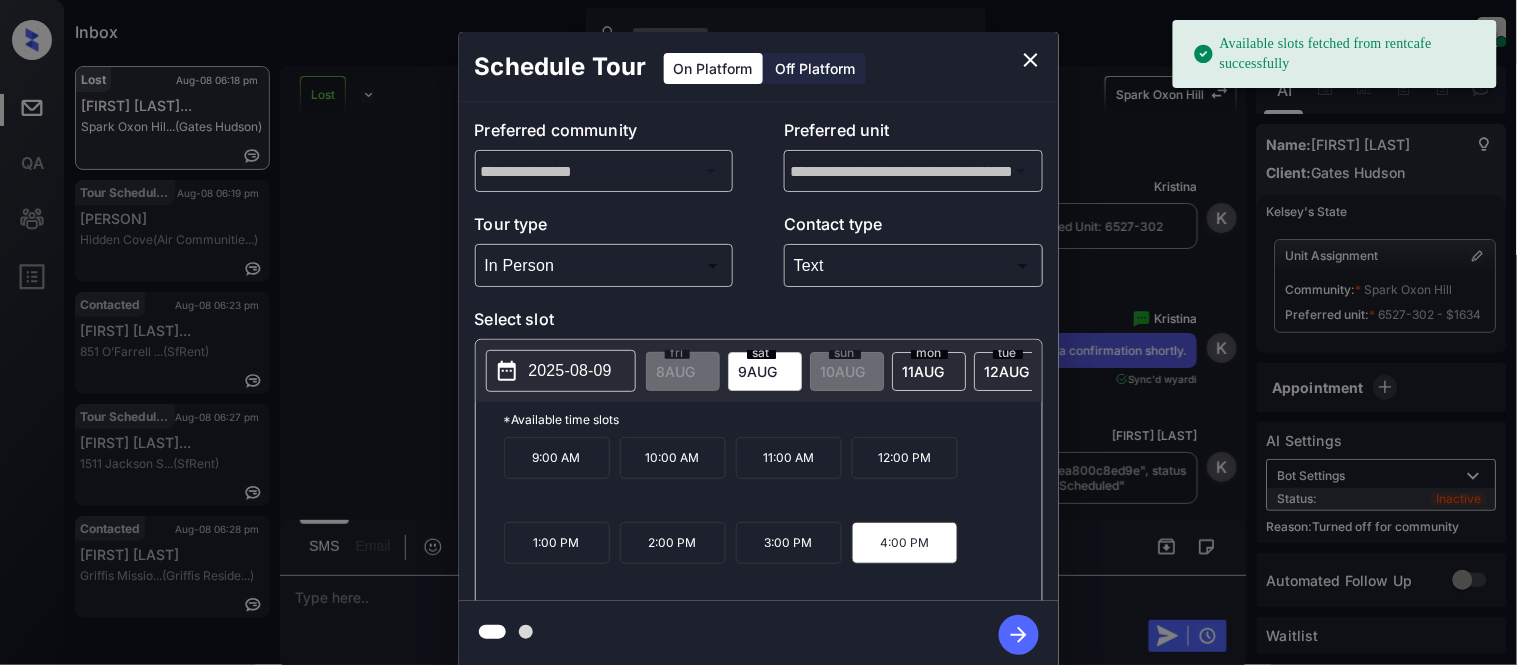 click 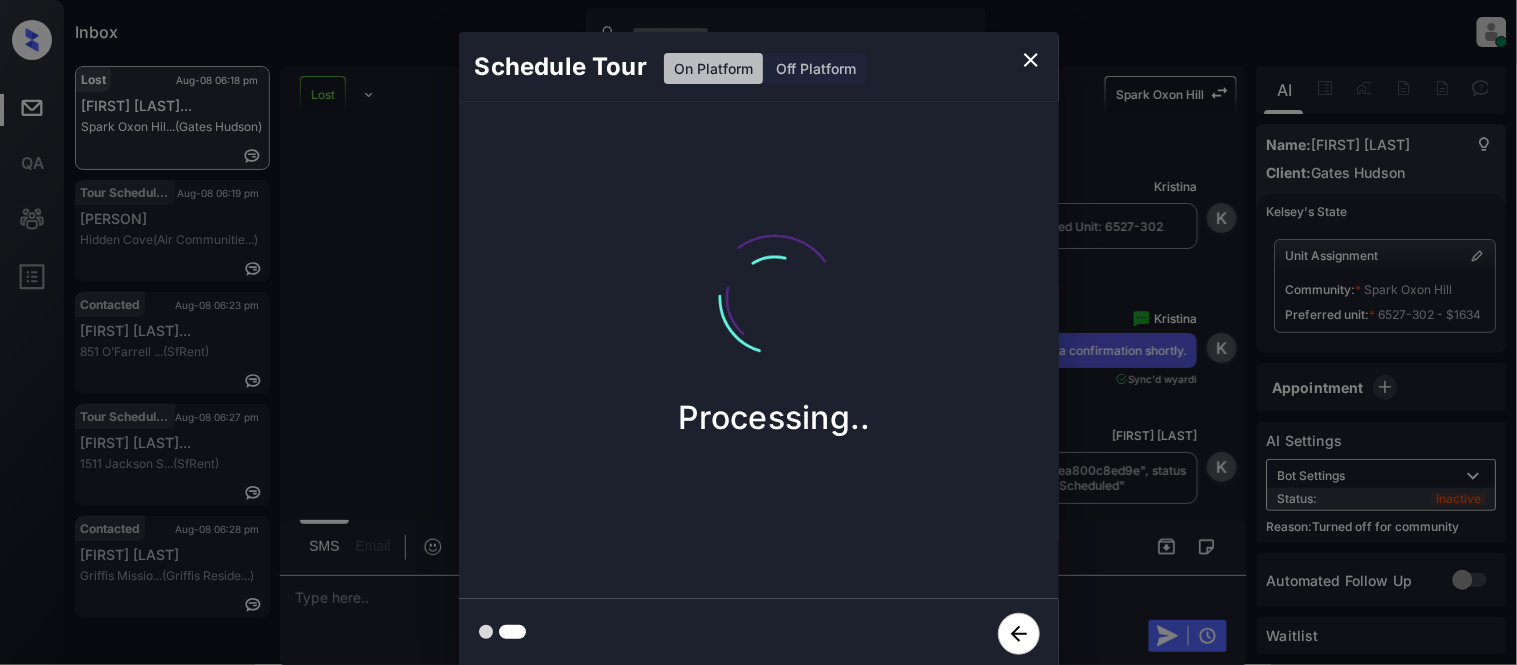click on "Schedule Tour On Platform Off Platform Processing.." at bounding box center [758, 350] 